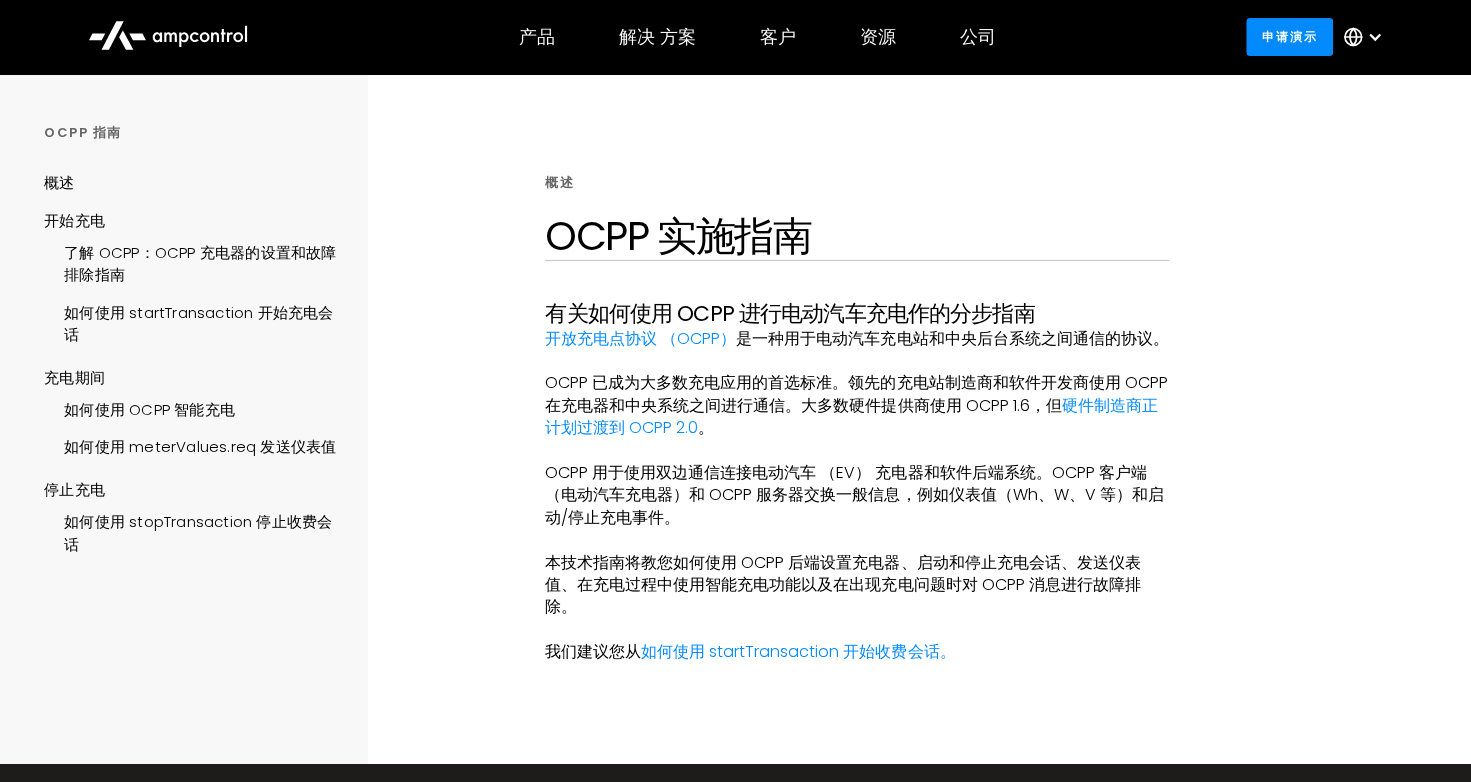 scroll, scrollTop: 100, scrollLeft: 0, axis: vertical 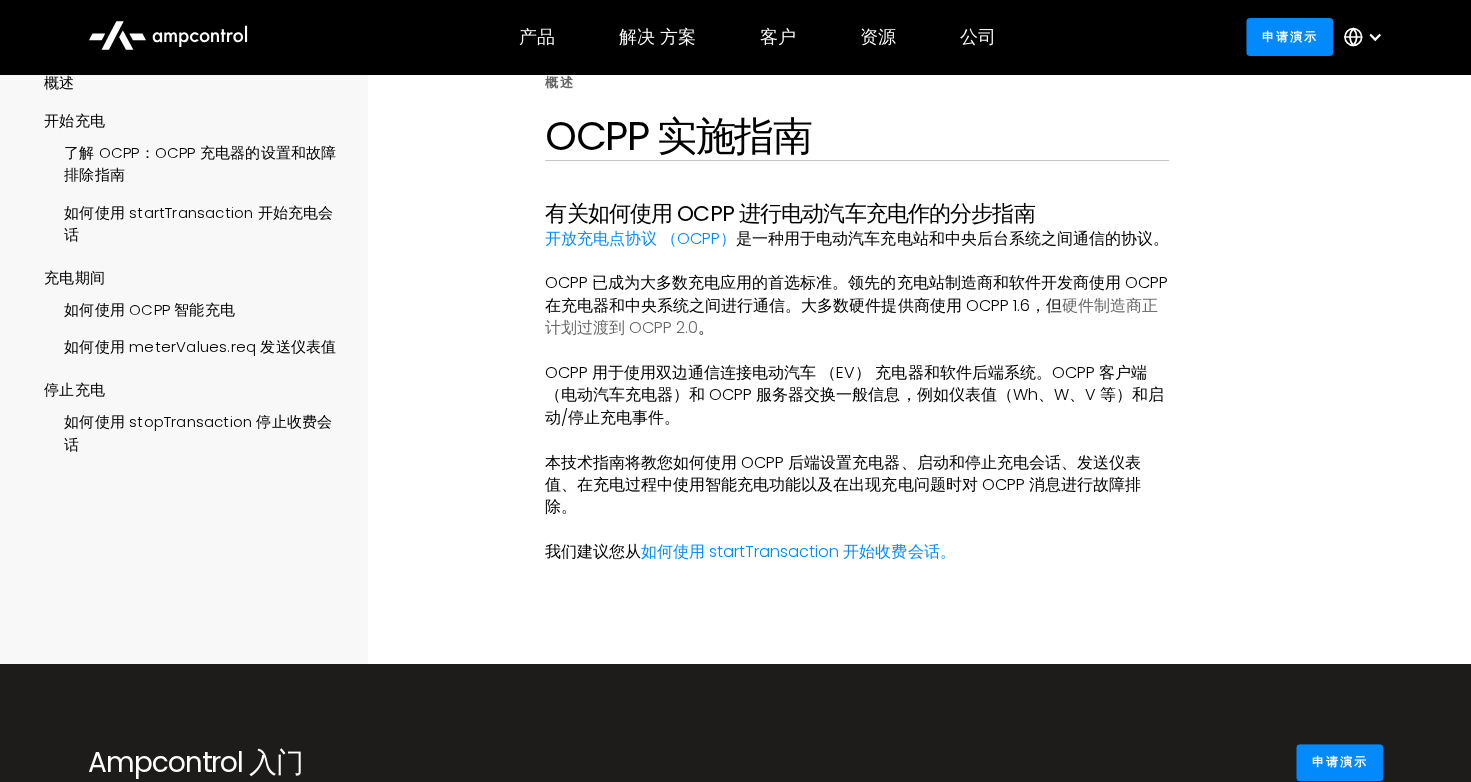 click on "硬件制造商正计划过渡到 OCPP 2.0" at bounding box center (851, 316) 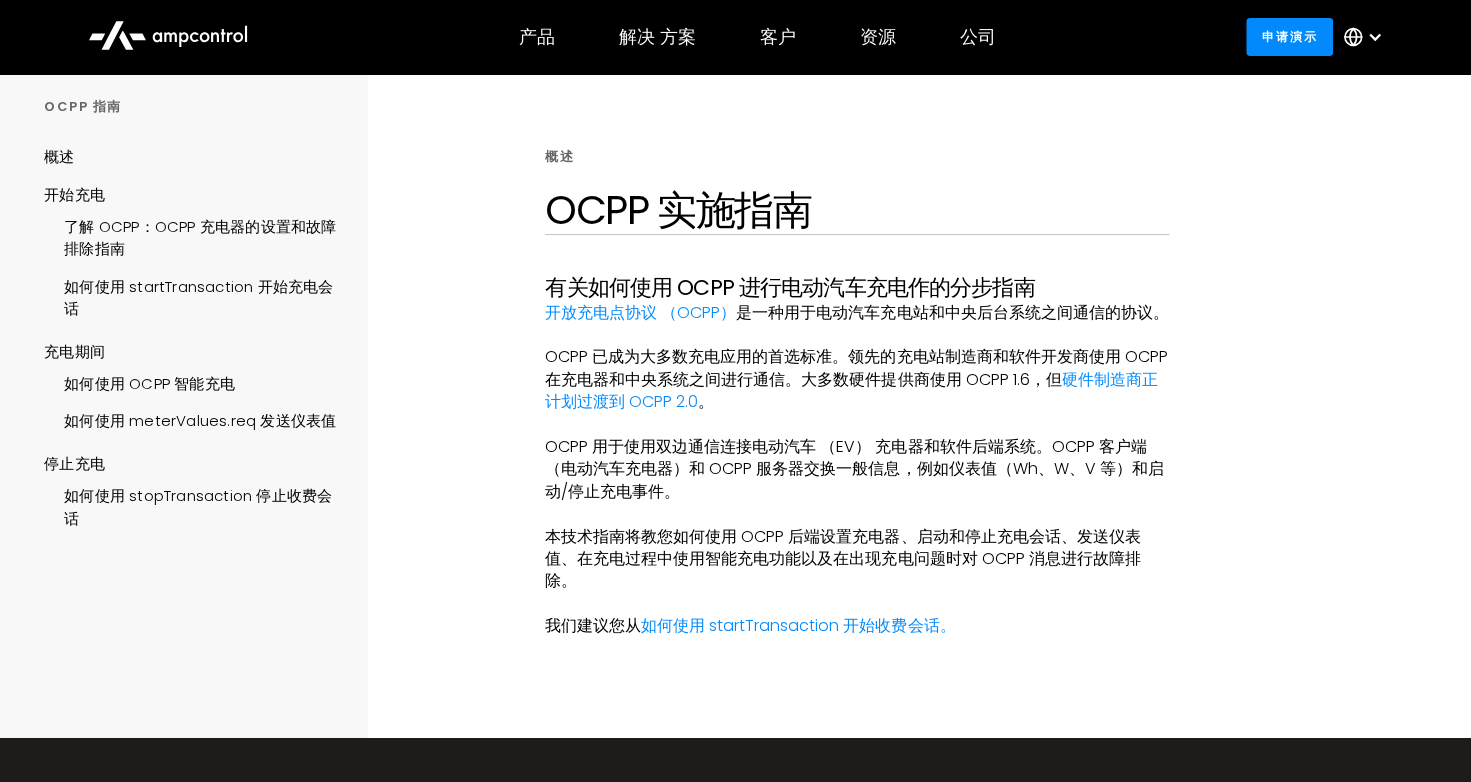 scroll, scrollTop: 0, scrollLeft: 0, axis: both 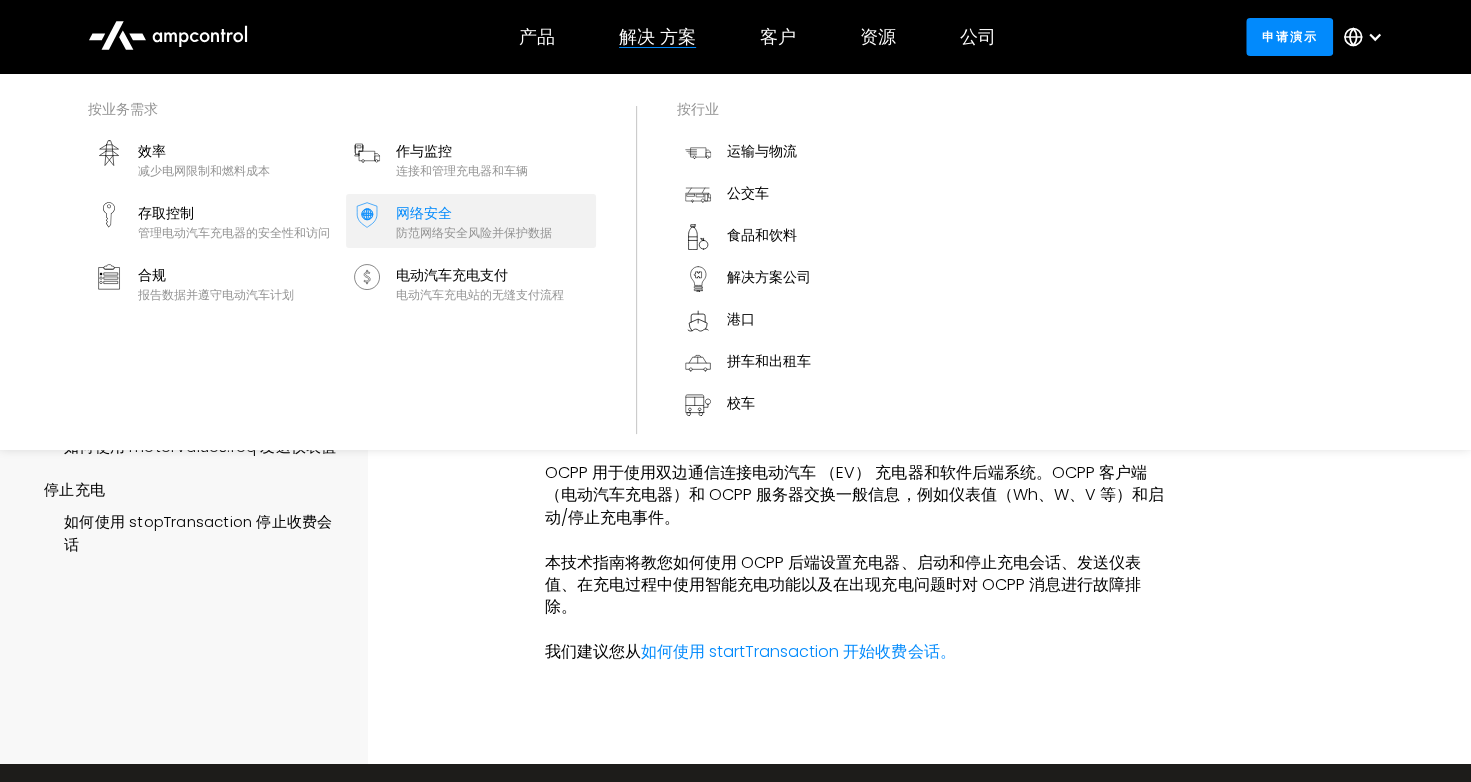 click on "防范网络安全风险并保护数据" at bounding box center (474, 233) 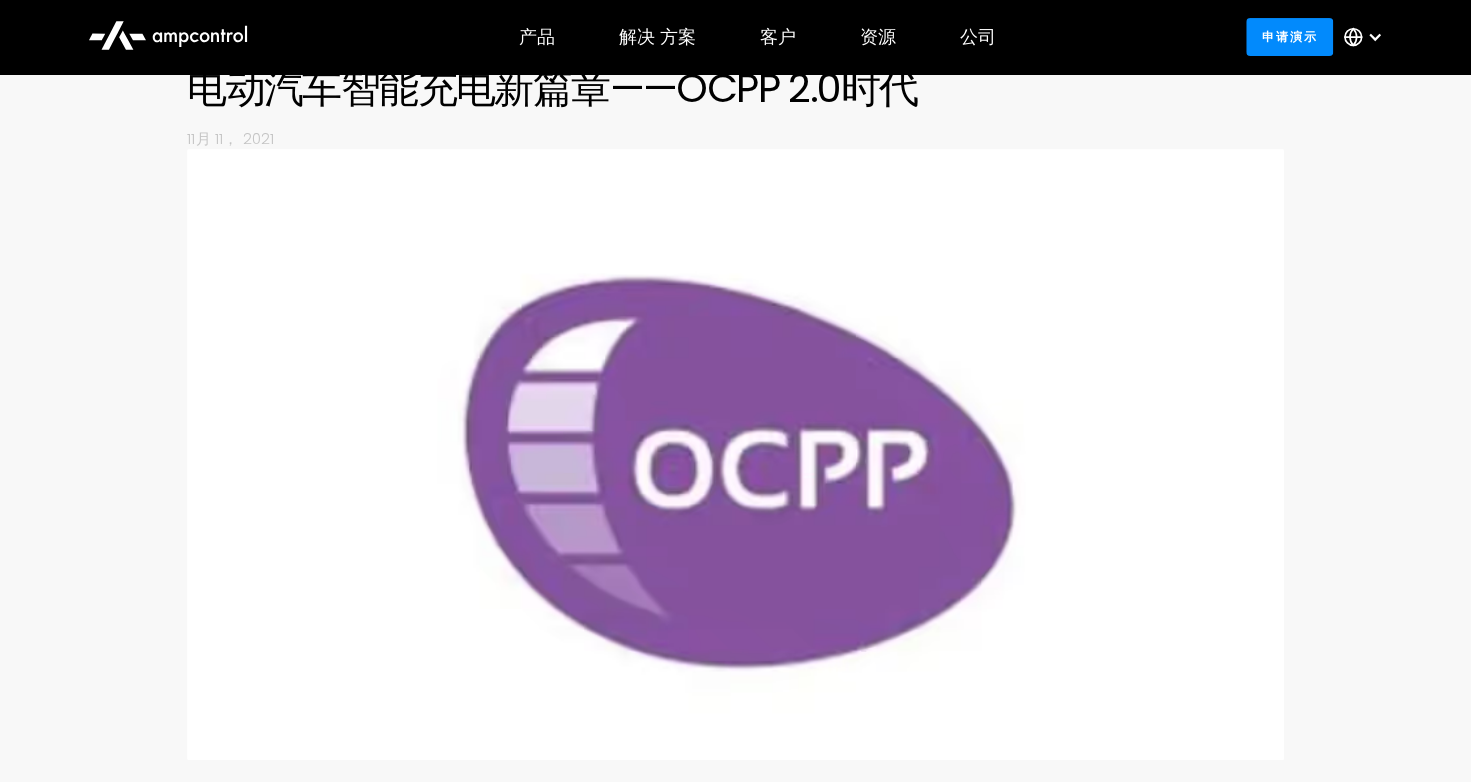 scroll, scrollTop: 0, scrollLeft: 0, axis: both 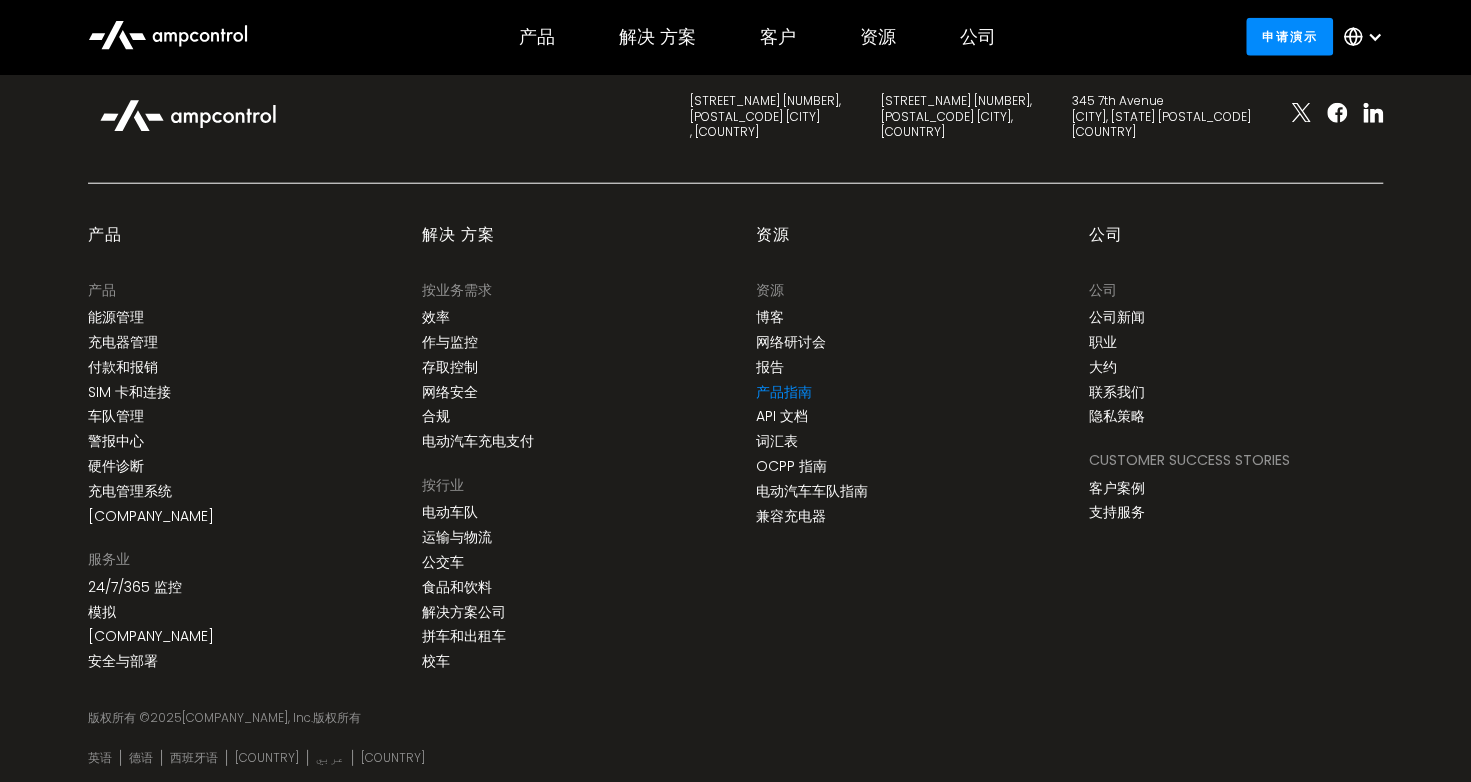click on "产品指南" at bounding box center (784, 392) 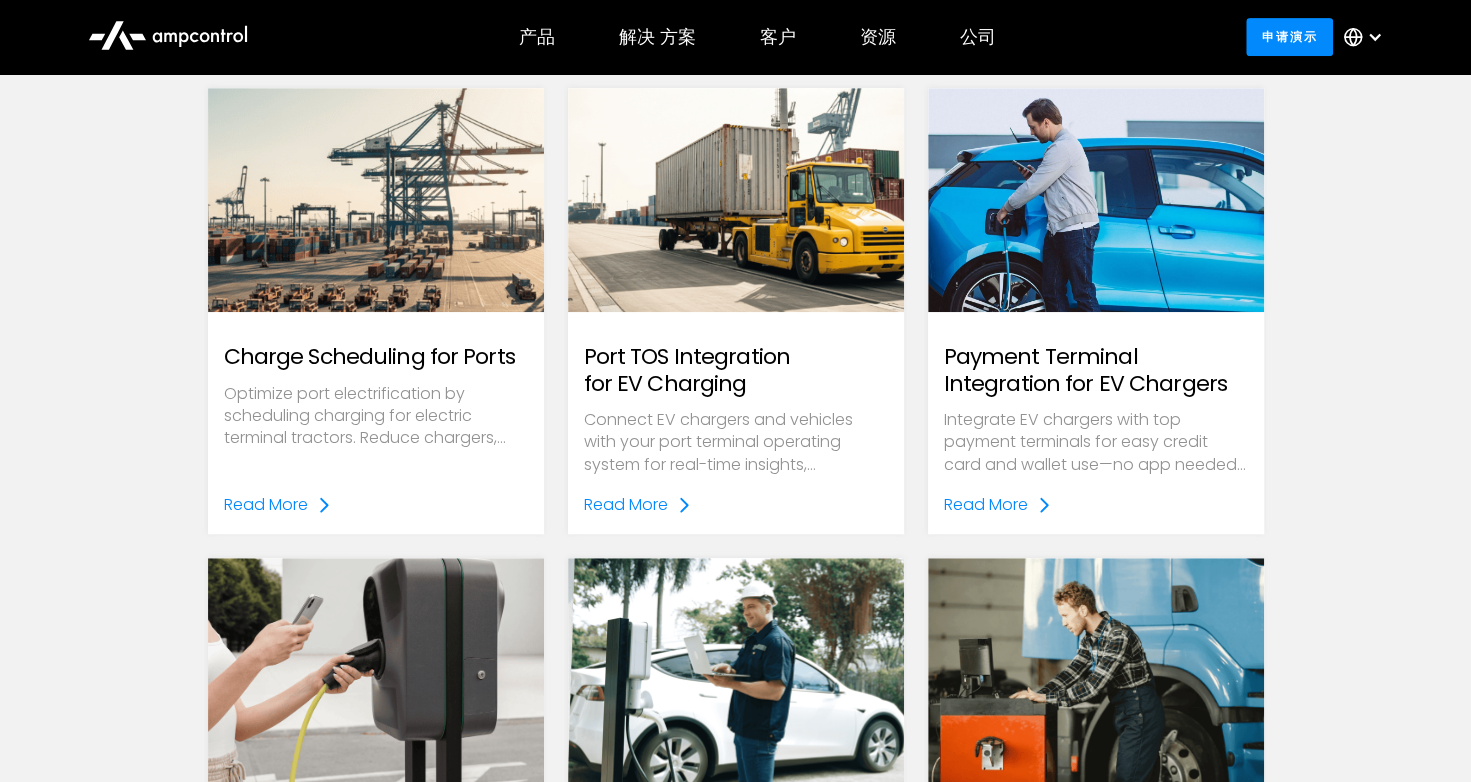 scroll, scrollTop: 476, scrollLeft: 0, axis: vertical 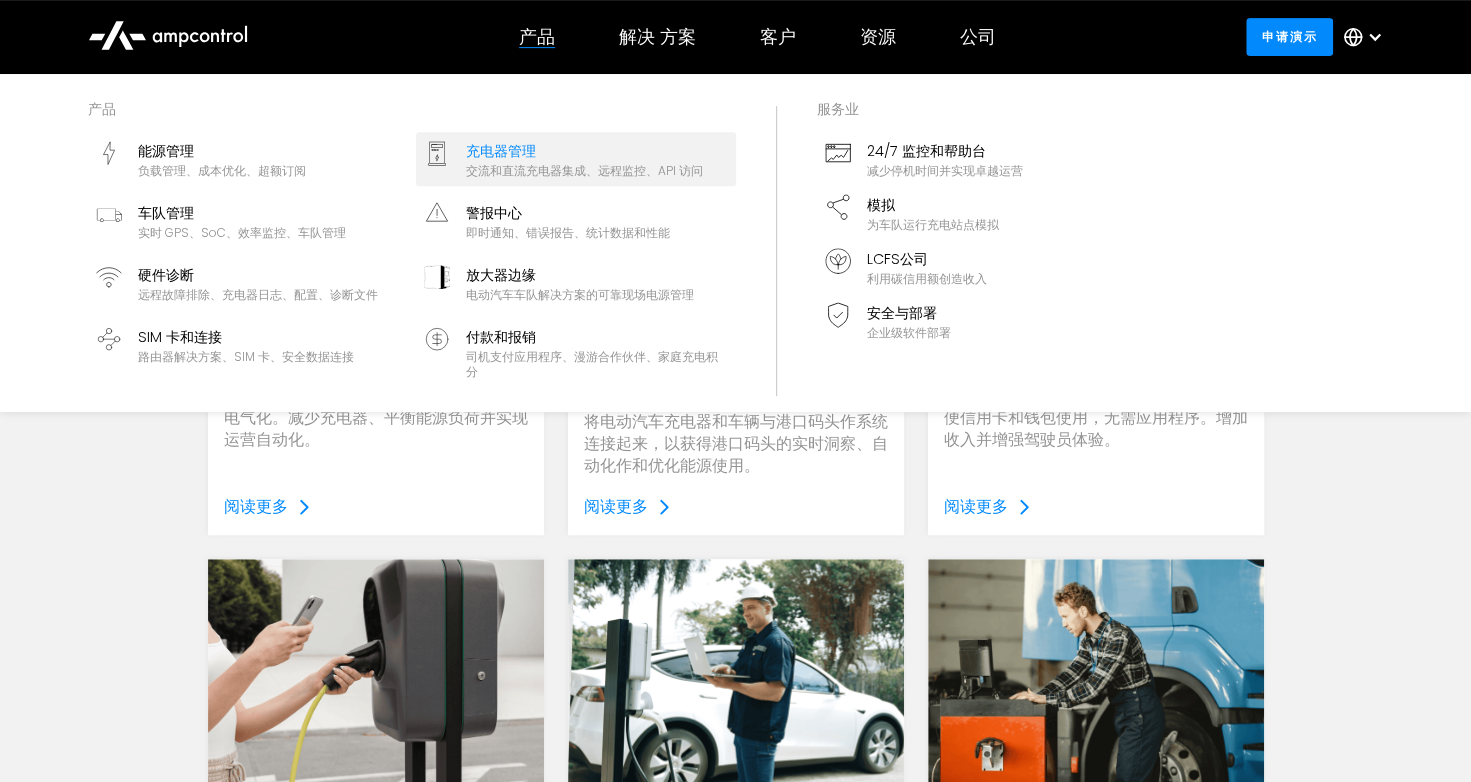 click on "充电器管理" at bounding box center [584, 151] 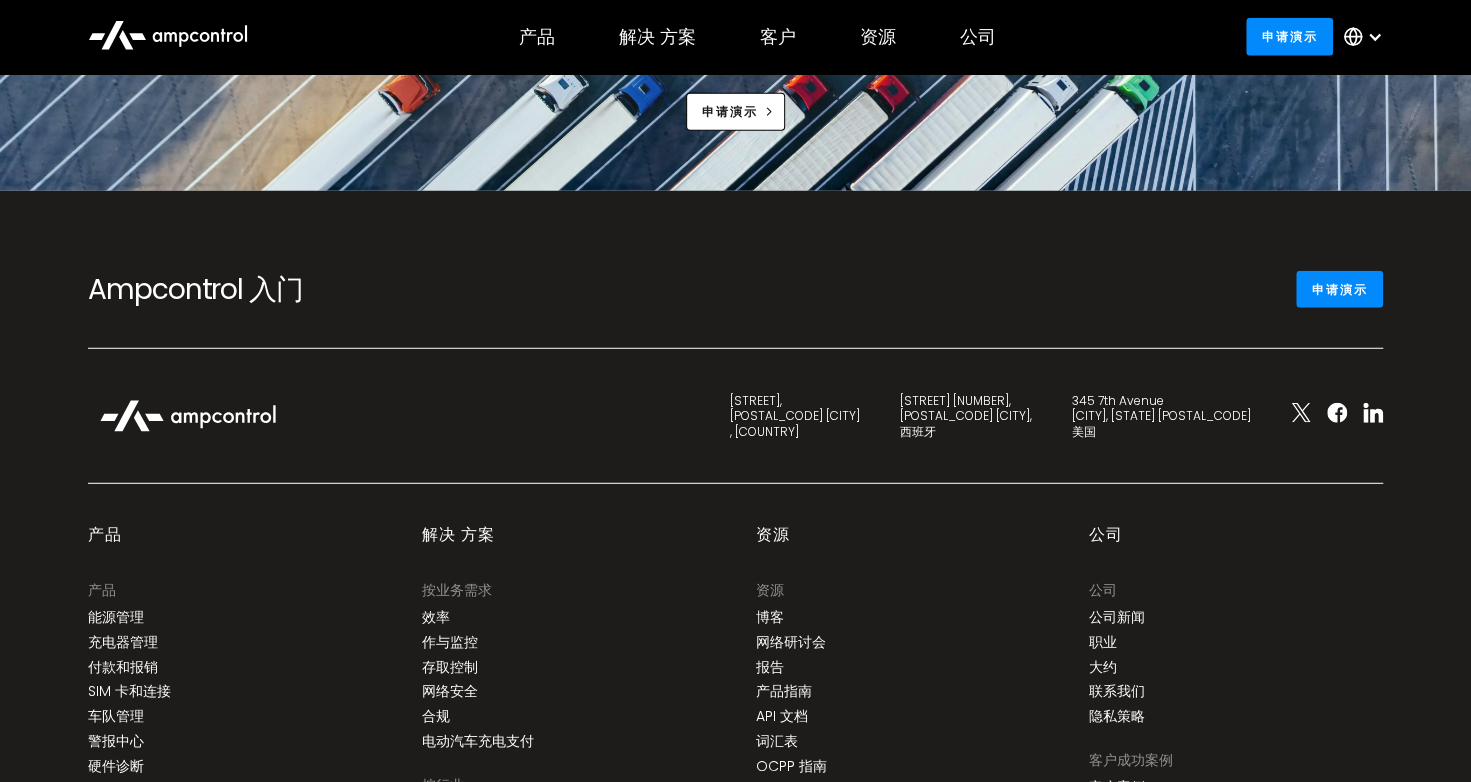 scroll, scrollTop: 7655, scrollLeft: 0, axis: vertical 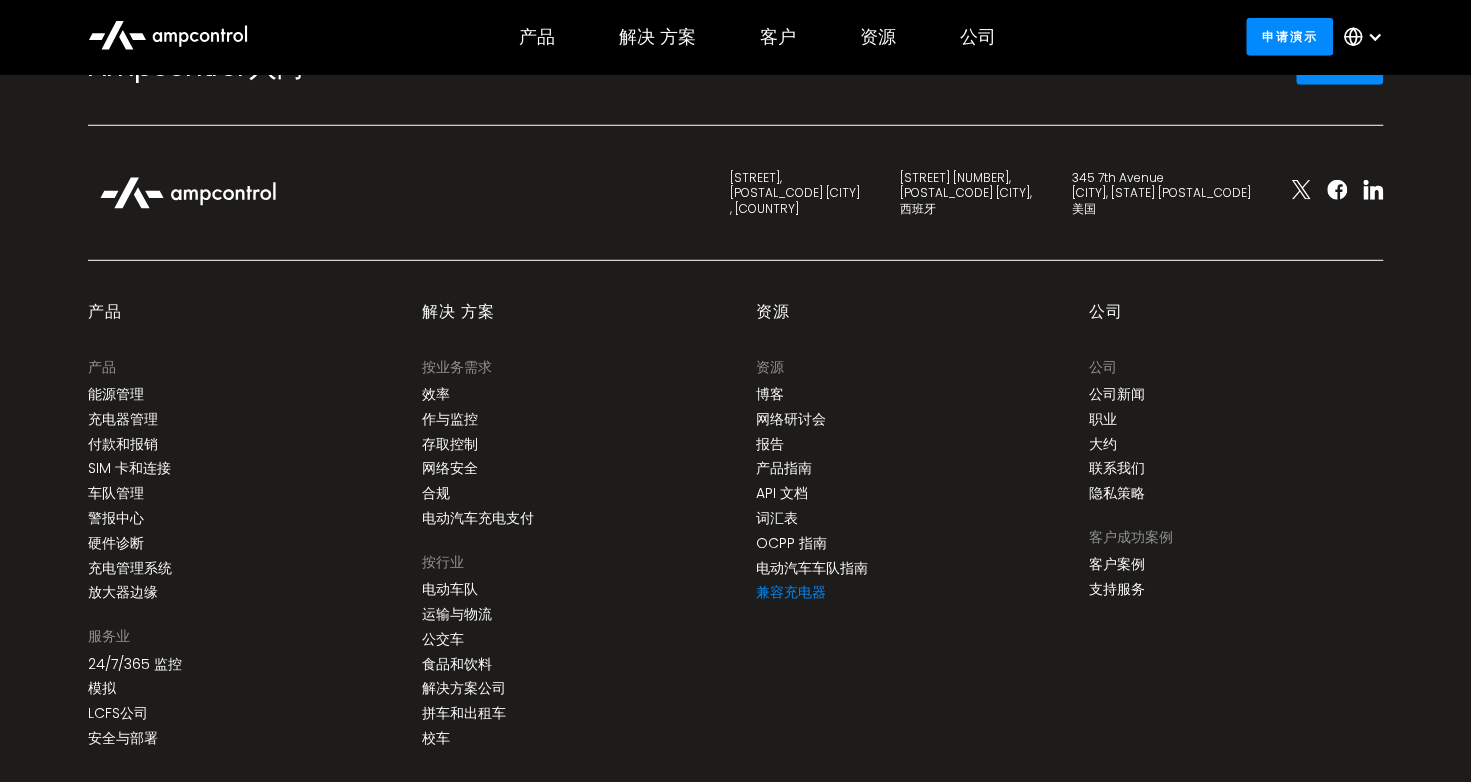 click on "兼容充电器" at bounding box center [791, 592] 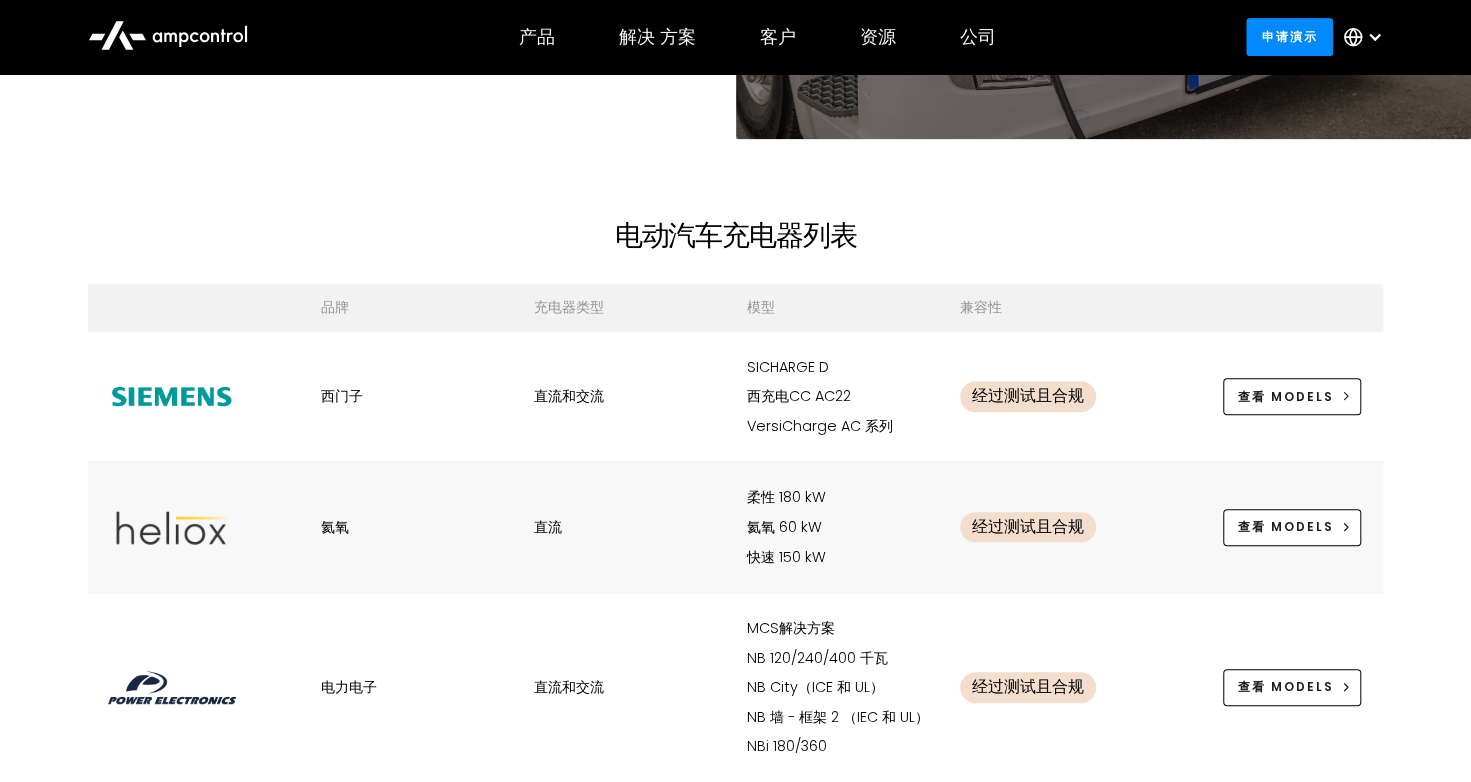 scroll, scrollTop: 432, scrollLeft: 0, axis: vertical 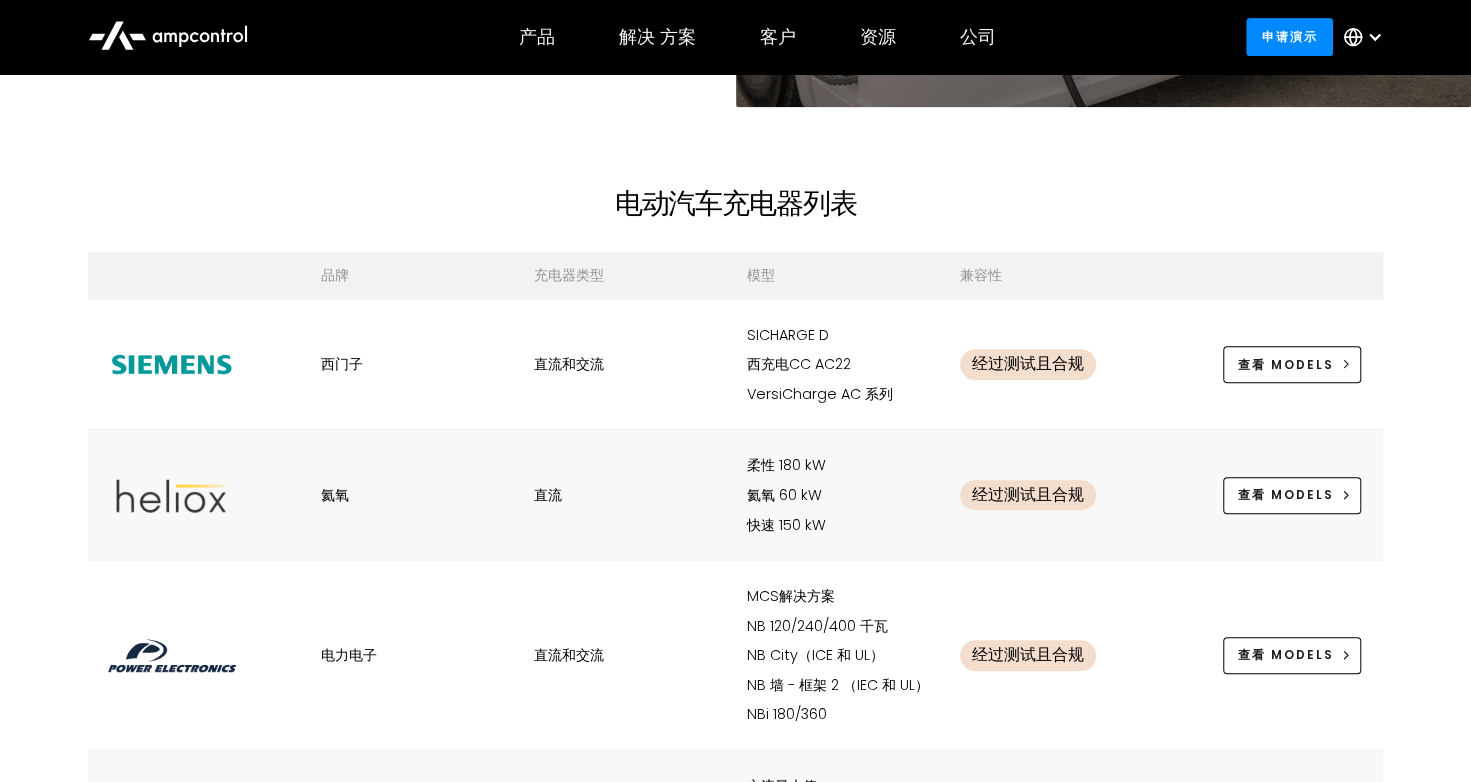 click on "经过测试且合规" at bounding box center (1028, 364) 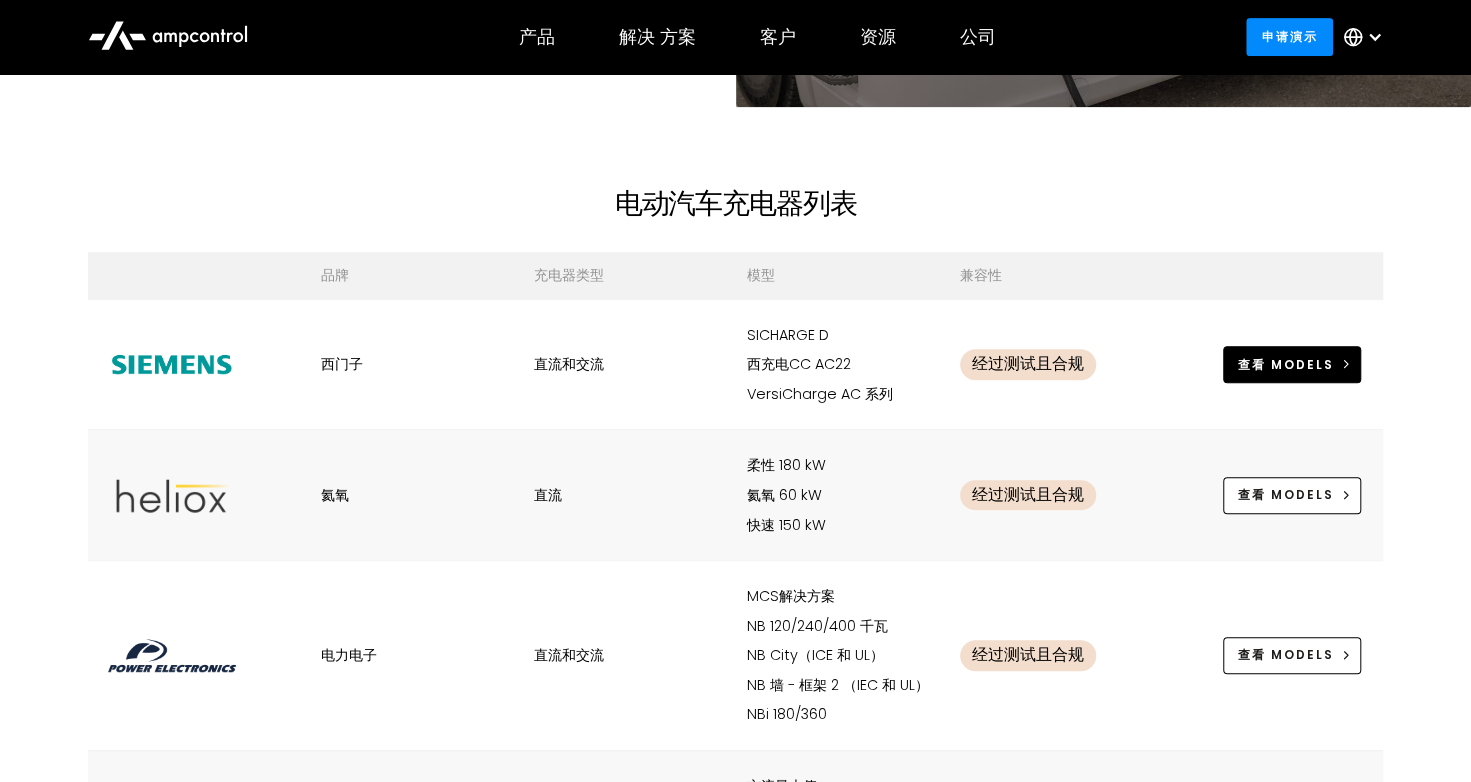 click on "查看 MOdels" at bounding box center (1286, 365) 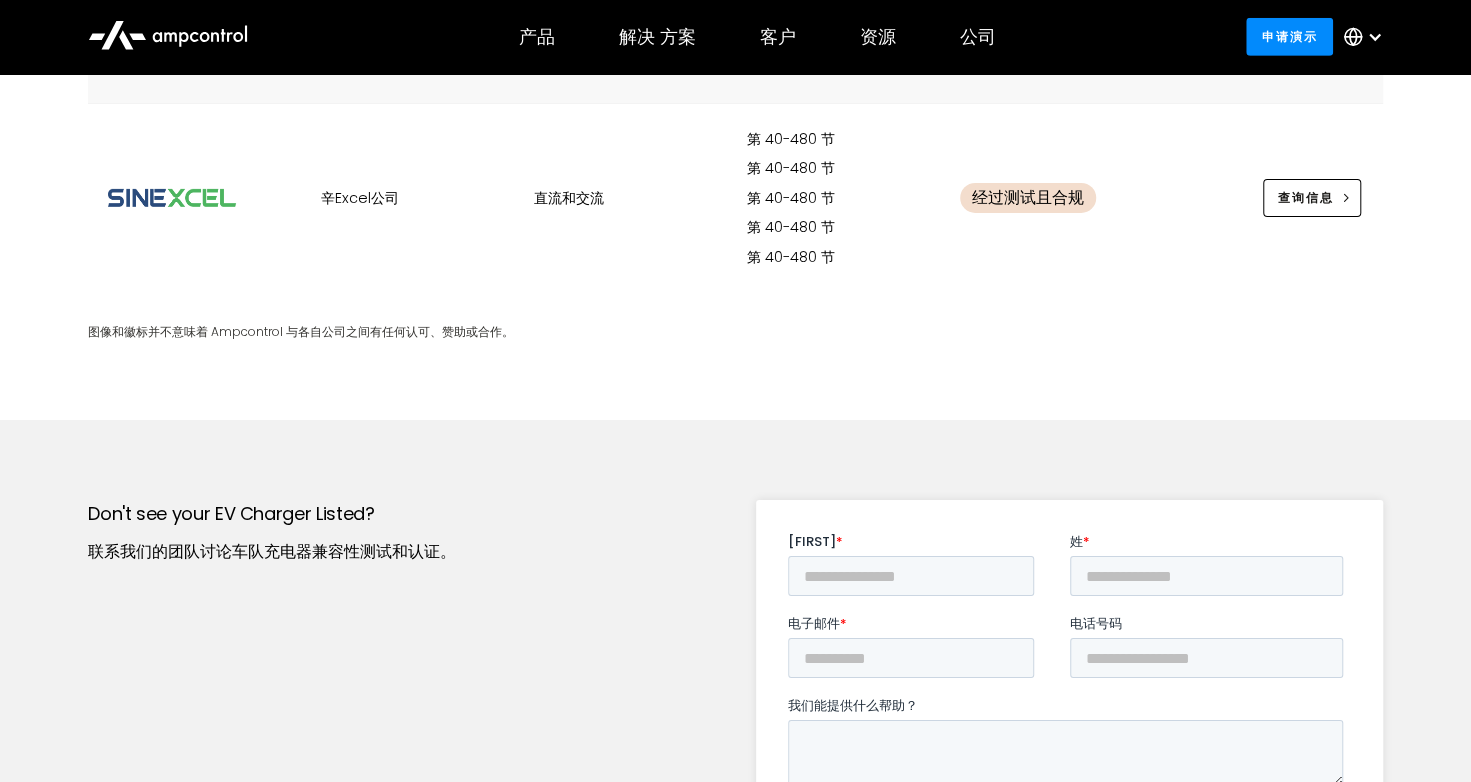scroll, scrollTop: 4066, scrollLeft: 0, axis: vertical 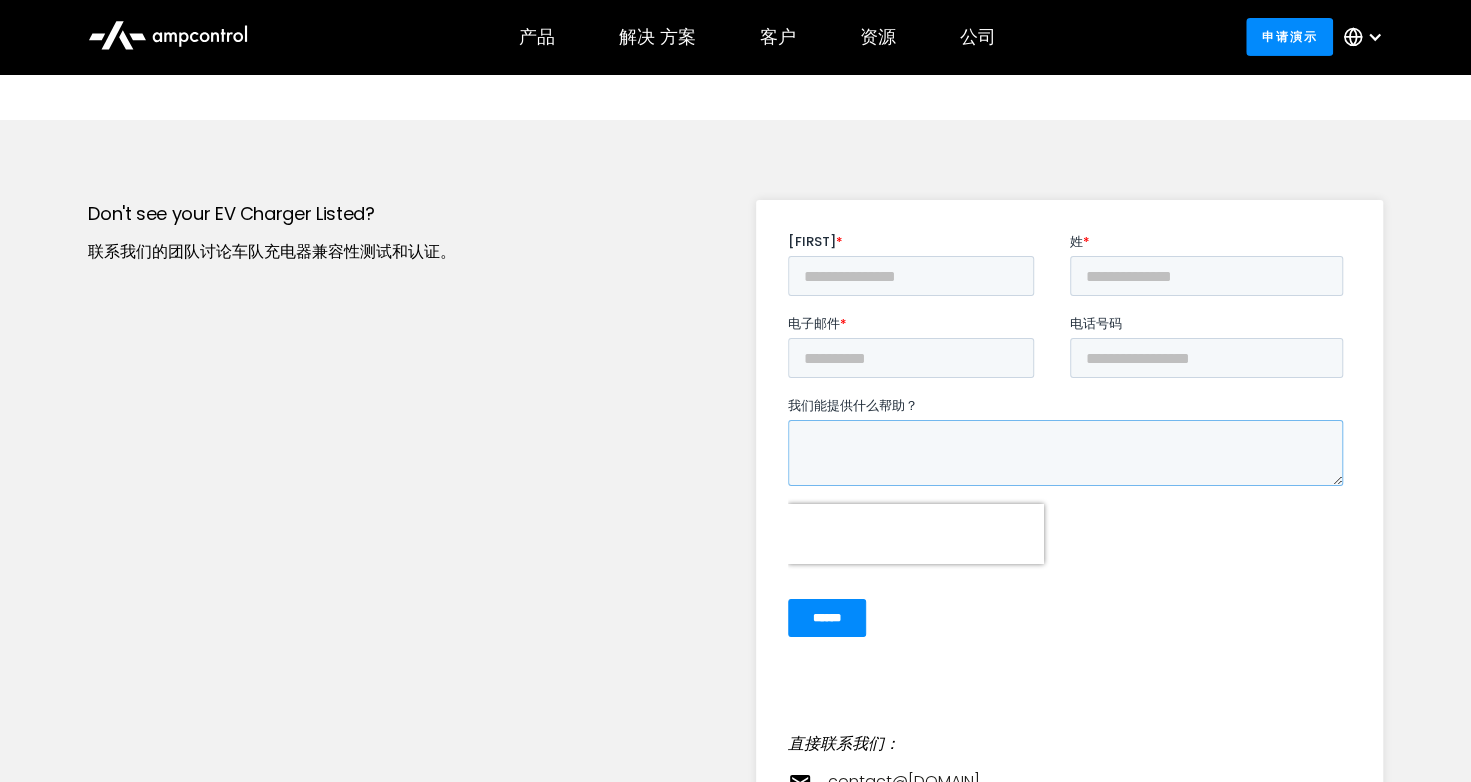 click on "我们能提供什么帮助？" at bounding box center [1064, 452] 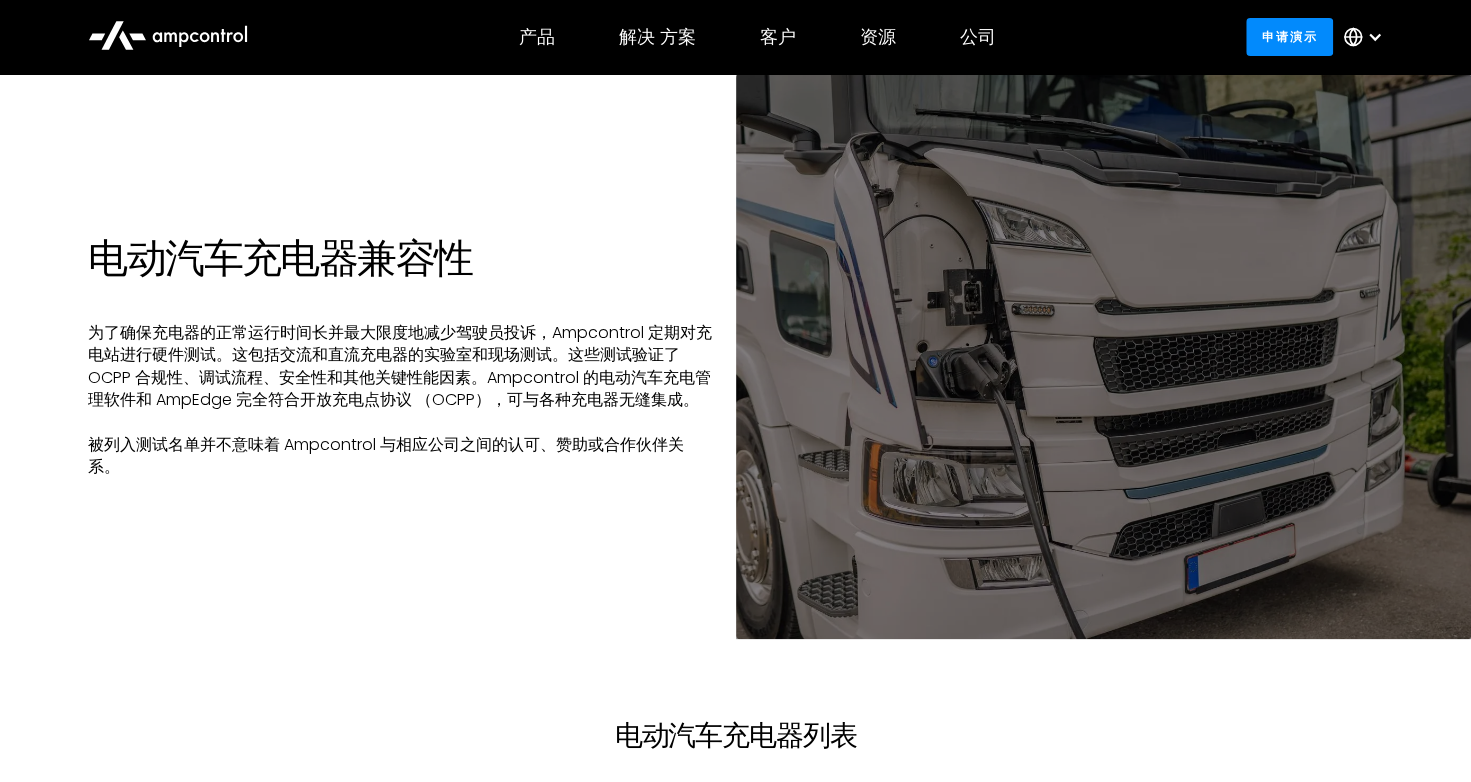 scroll, scrollTop: 600, scrollLeft: 0, axis: vertical 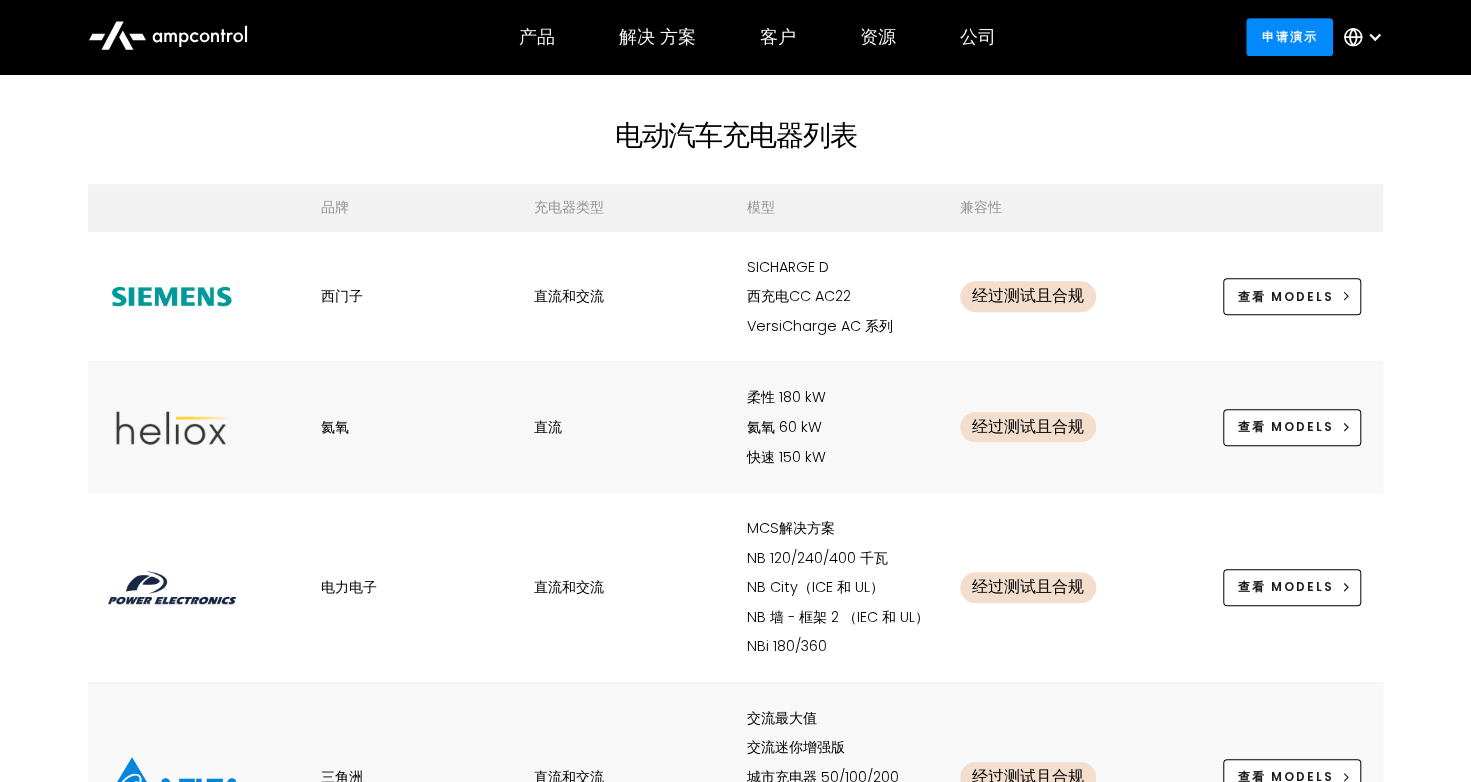 click on "经过测试且合规" at bounding box center (1054, 297) 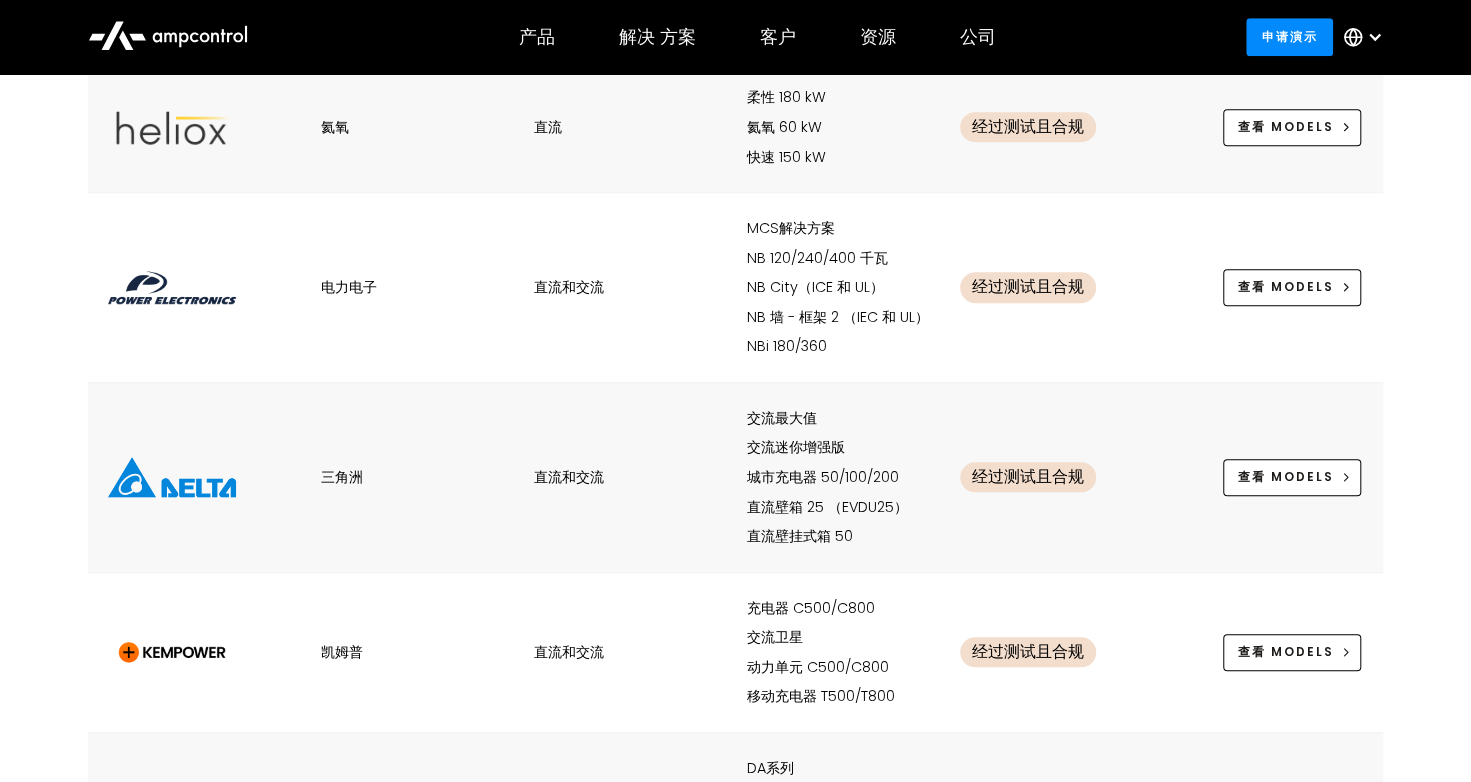 scroll, scrollTop: 900, scrollLeft: 0, axis: vertical 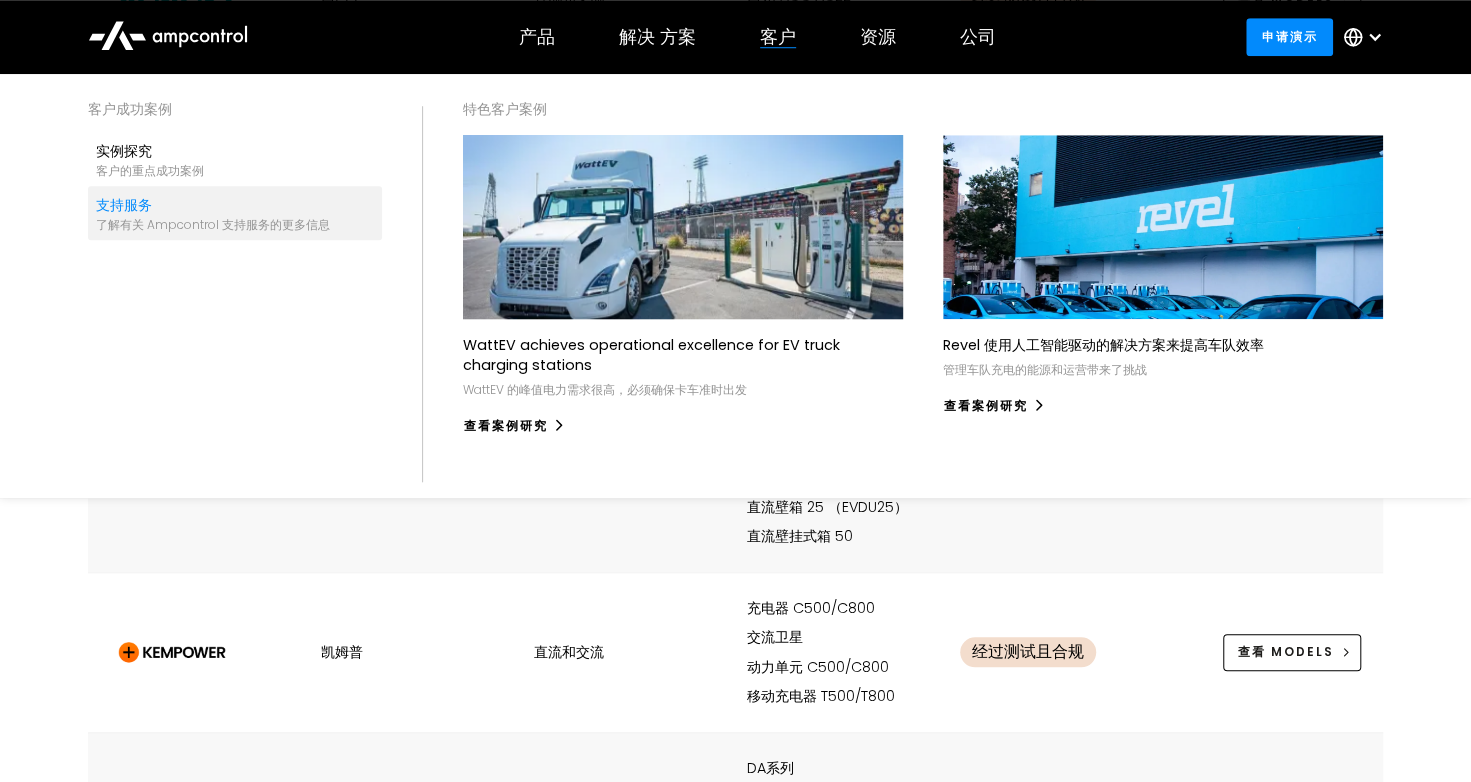 click on "支持服务 了解有关 Ampcontrol 支持服务的更多信息" at bounding box center [235, 213] 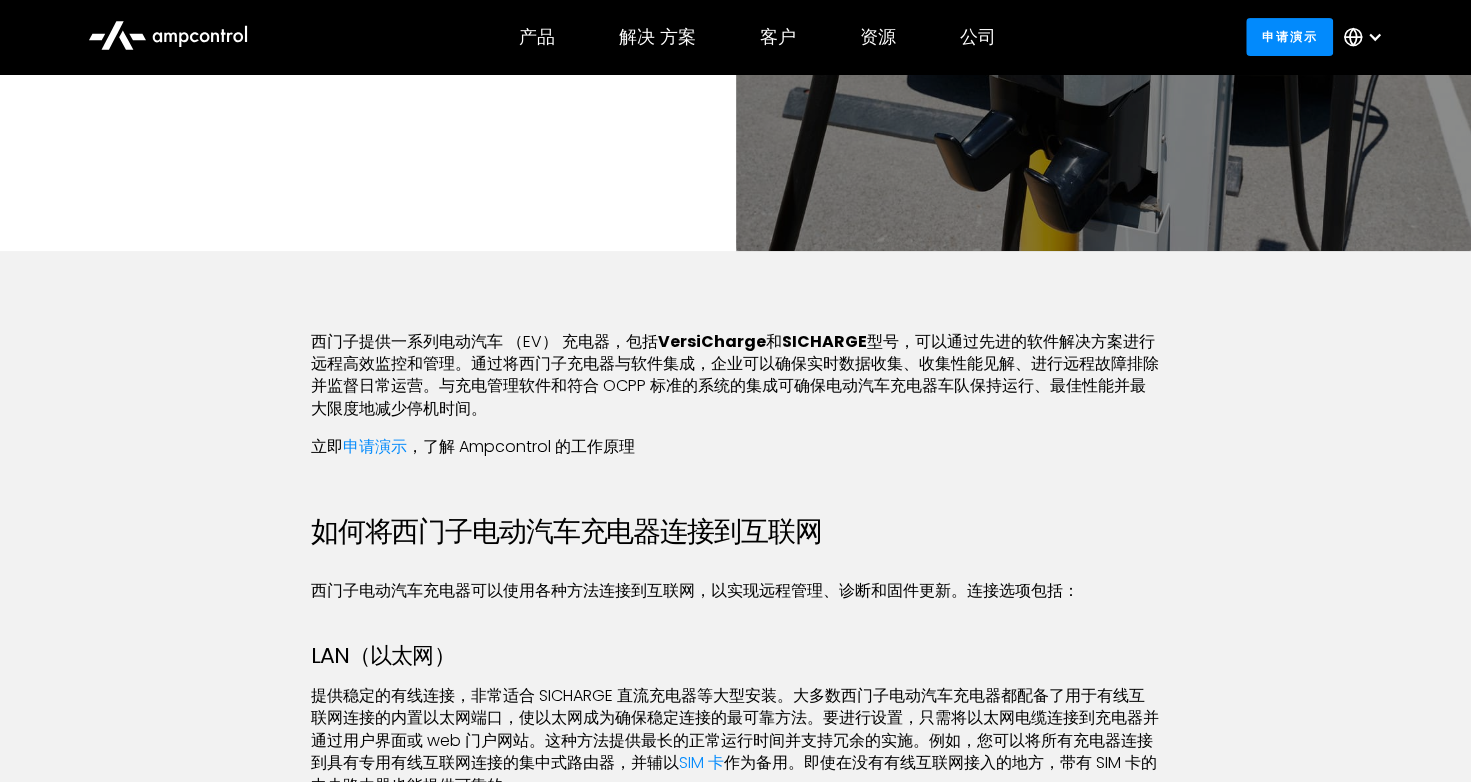 scroll, scrollTop: 500, scrollLeft: 0, axis: vertical 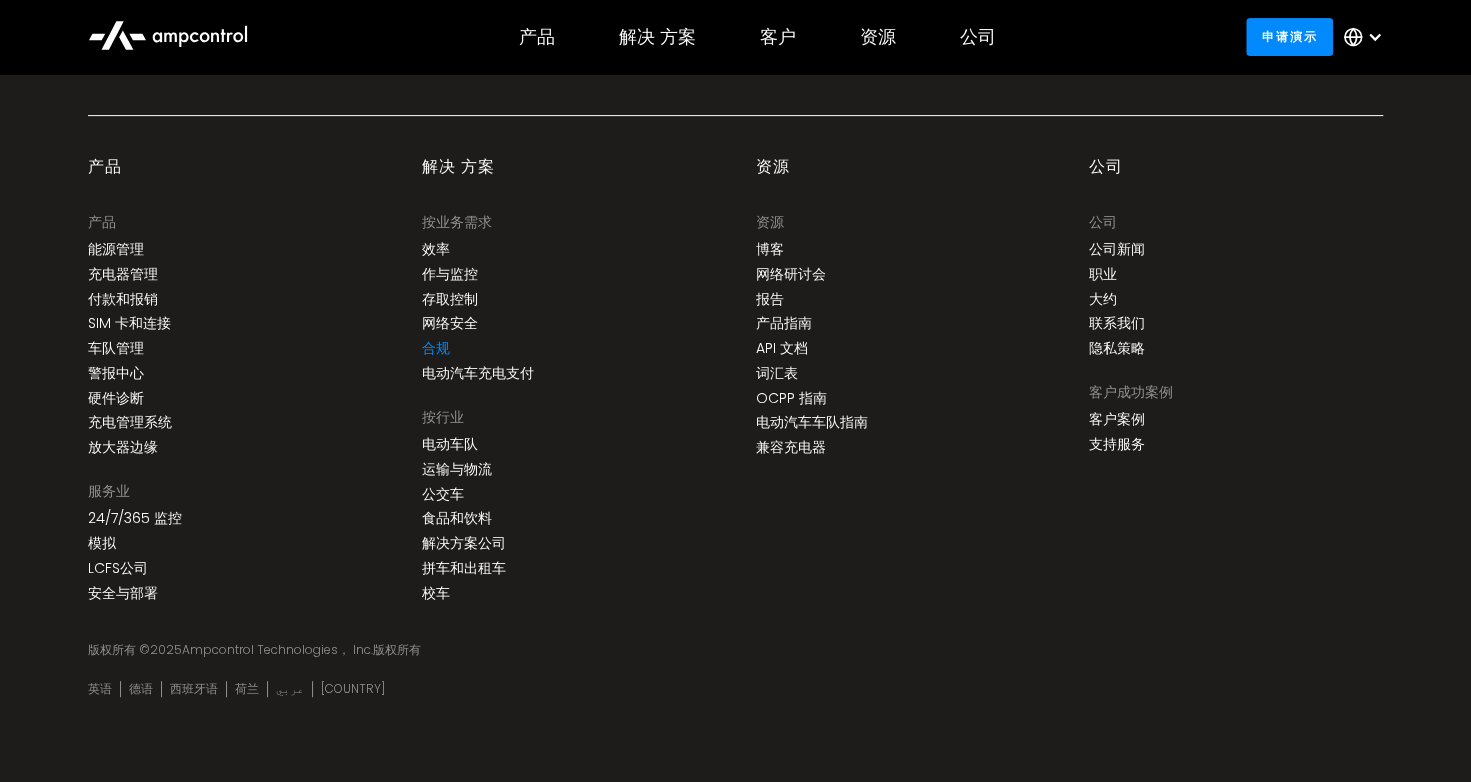 click on "合规" at bounding box center [436, 348] 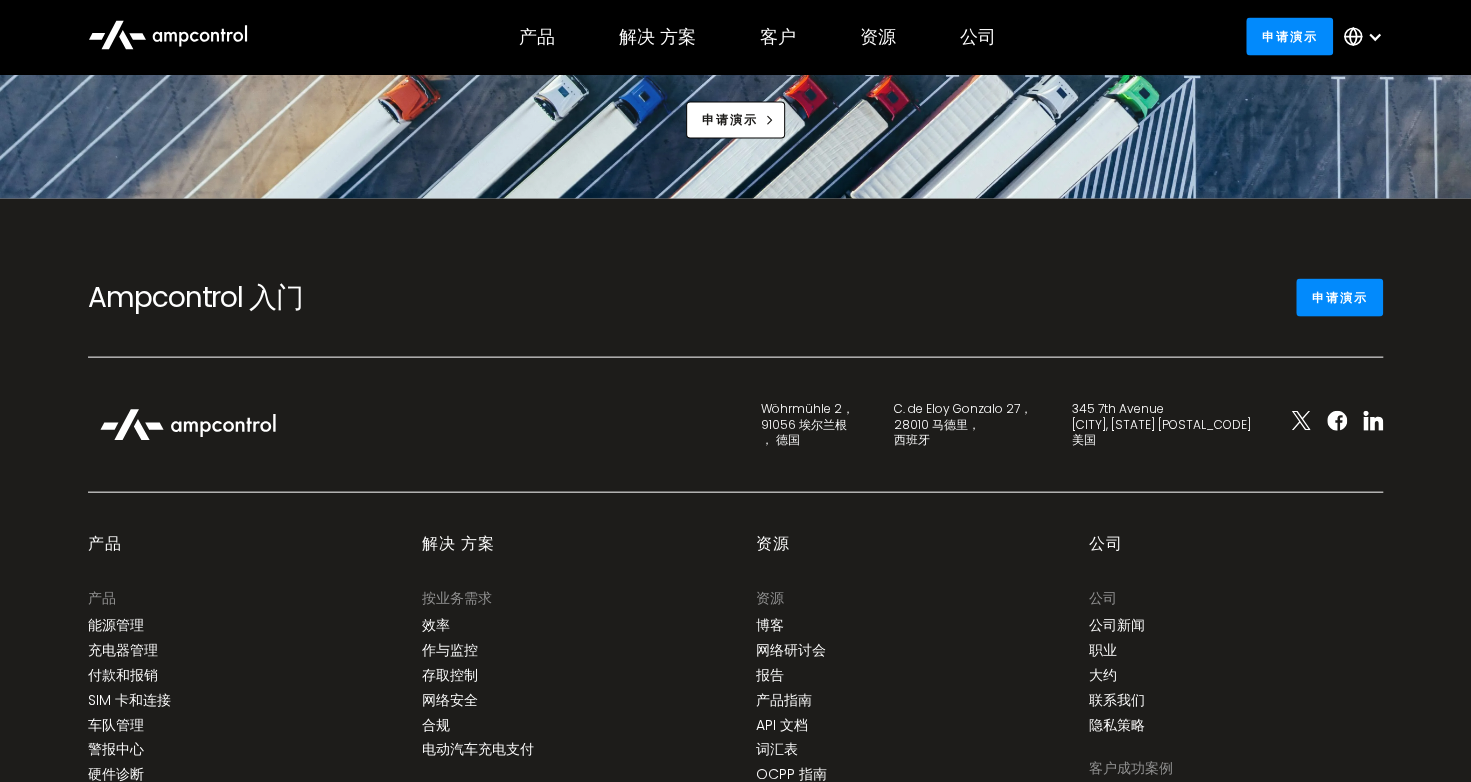 scroll, scrollTop: 7177, scrollLeft: 0, axis: vertical 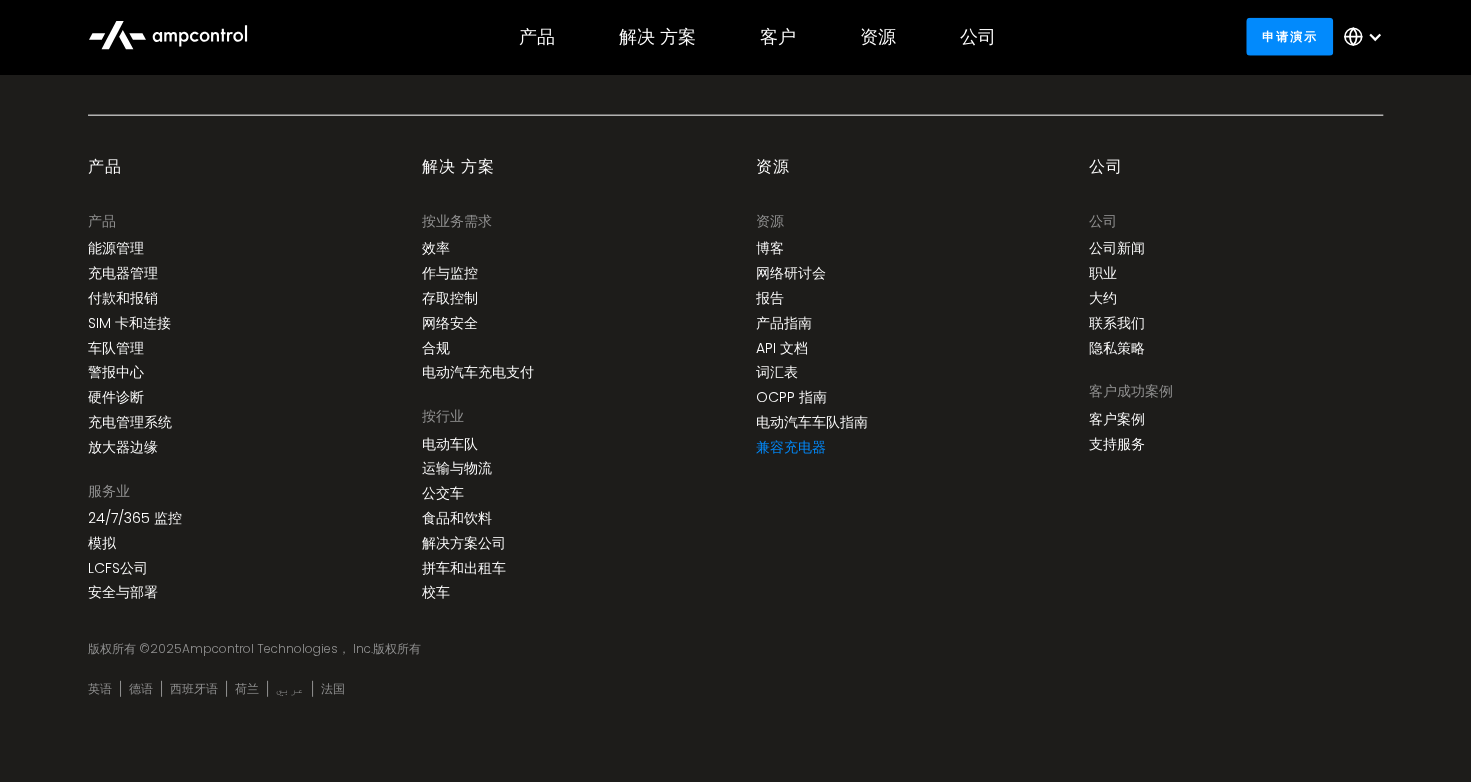 click on "兼容充电器" at bounding box center (791, 447) 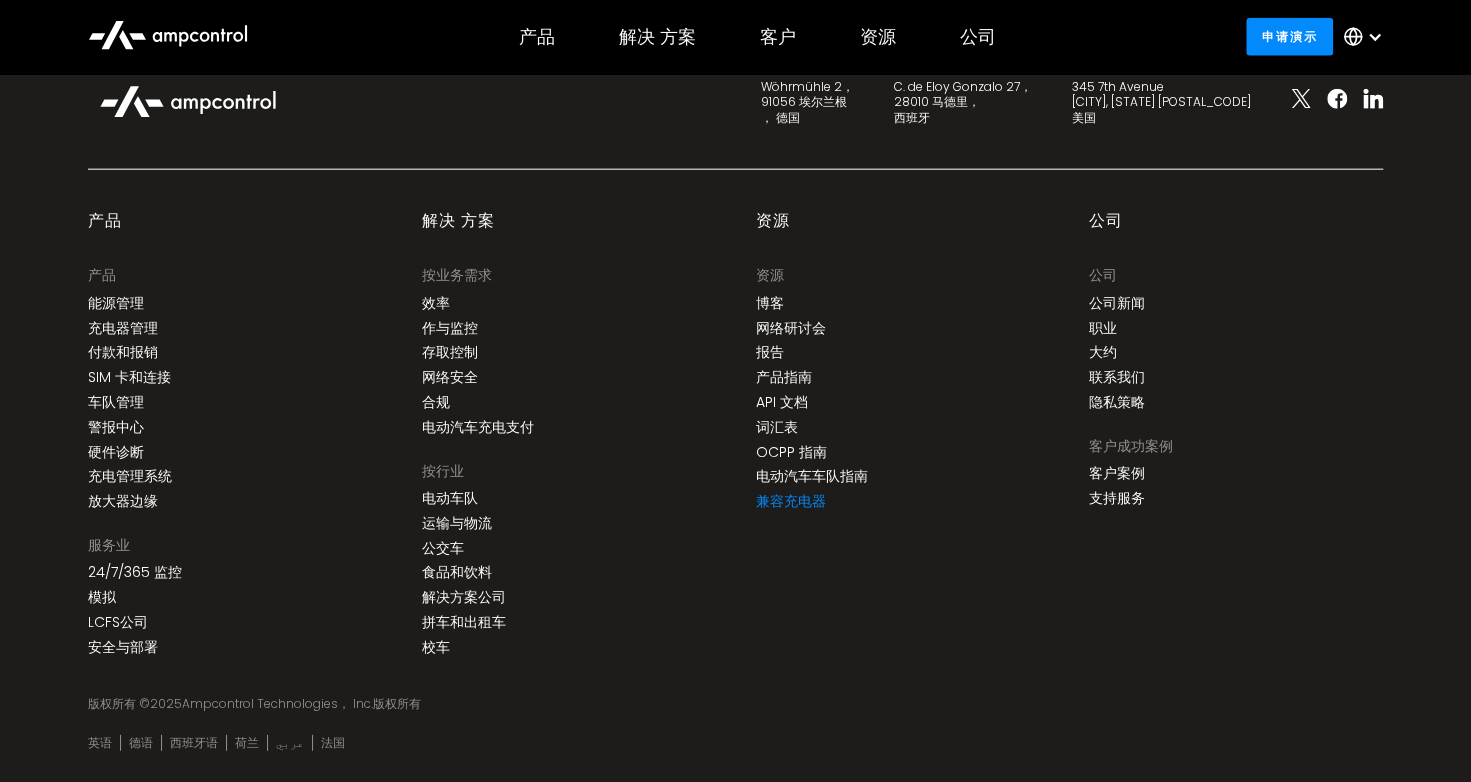 scroll, scrollTop: 7230, scrollLeft: 0, axis: vertical 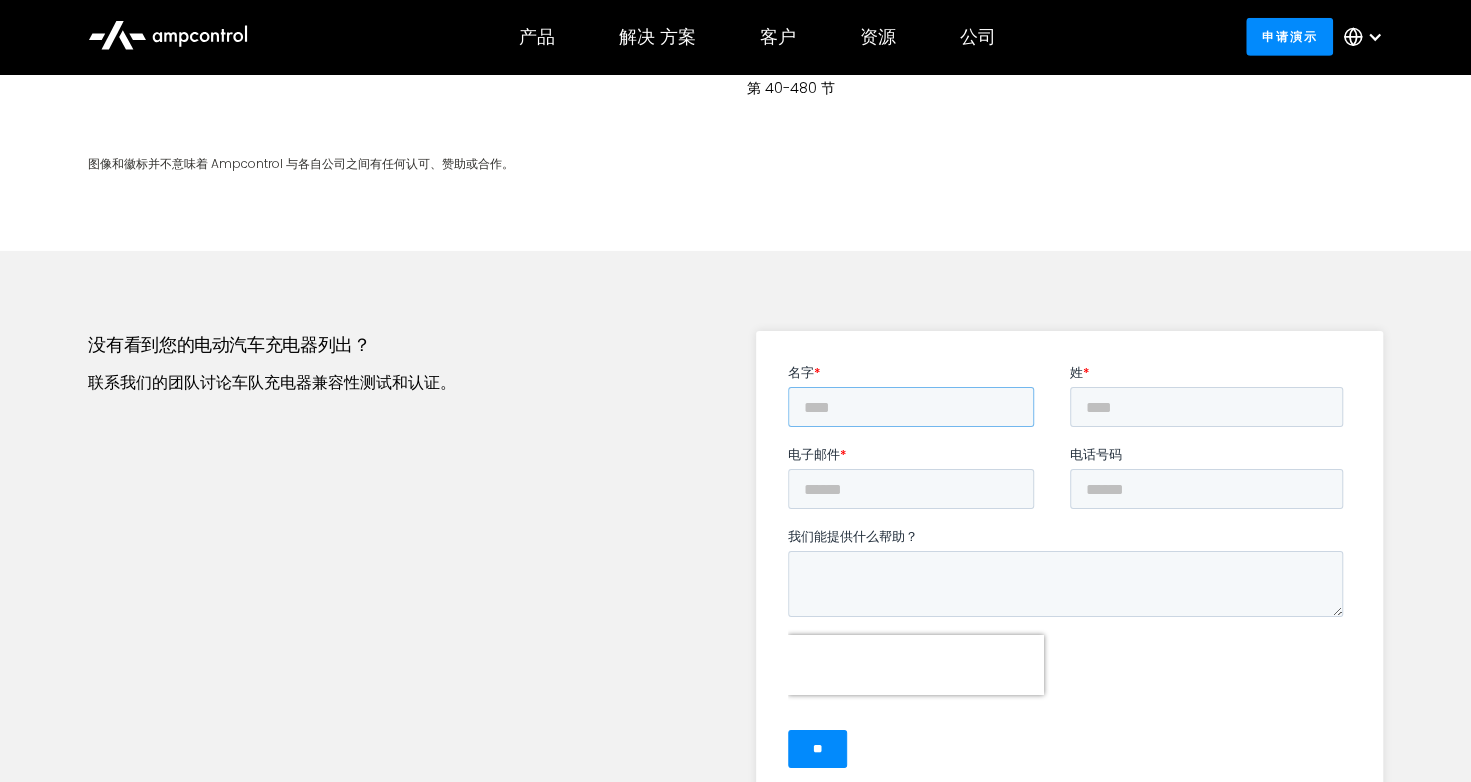 click on "[NAME] *" at bounding box center [910, 407] 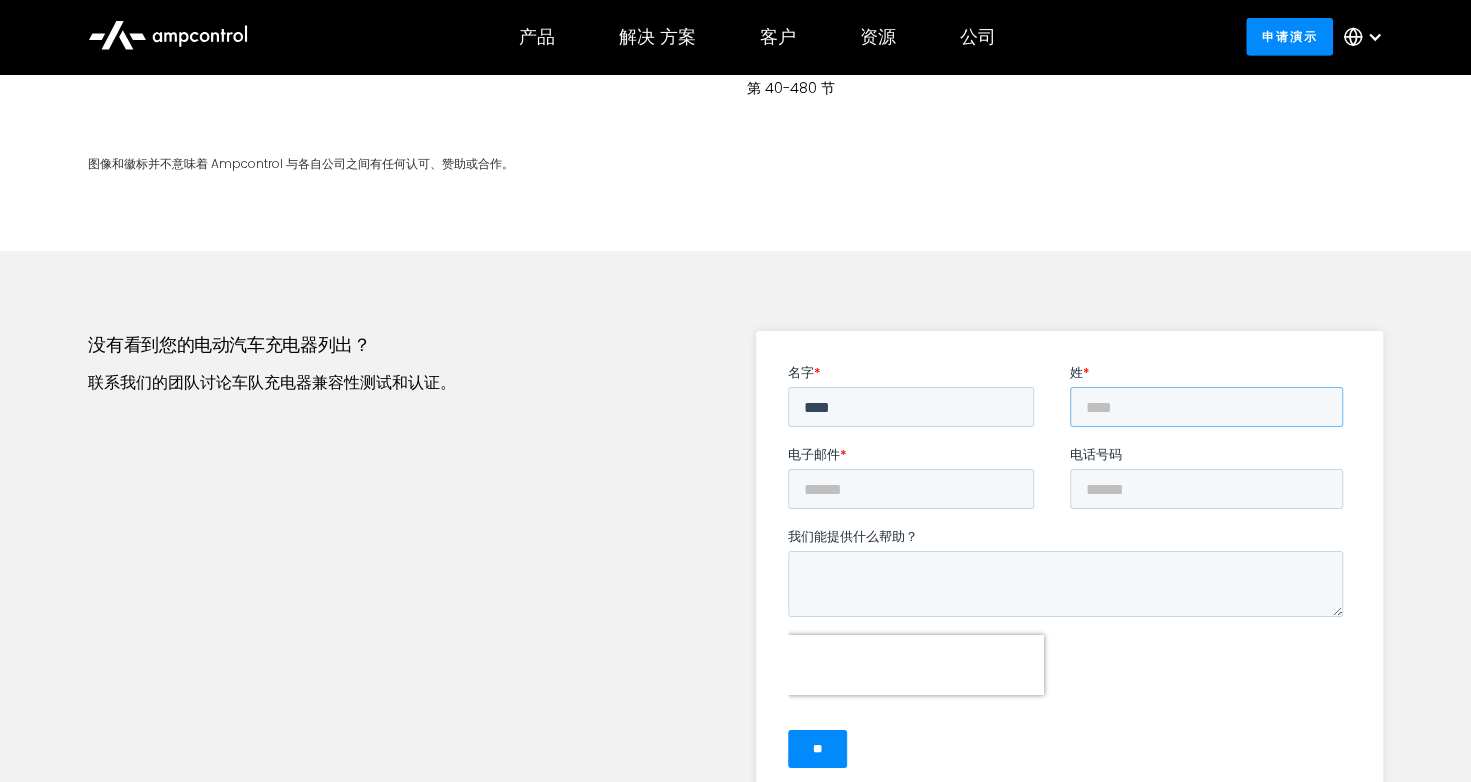 type on "*****" 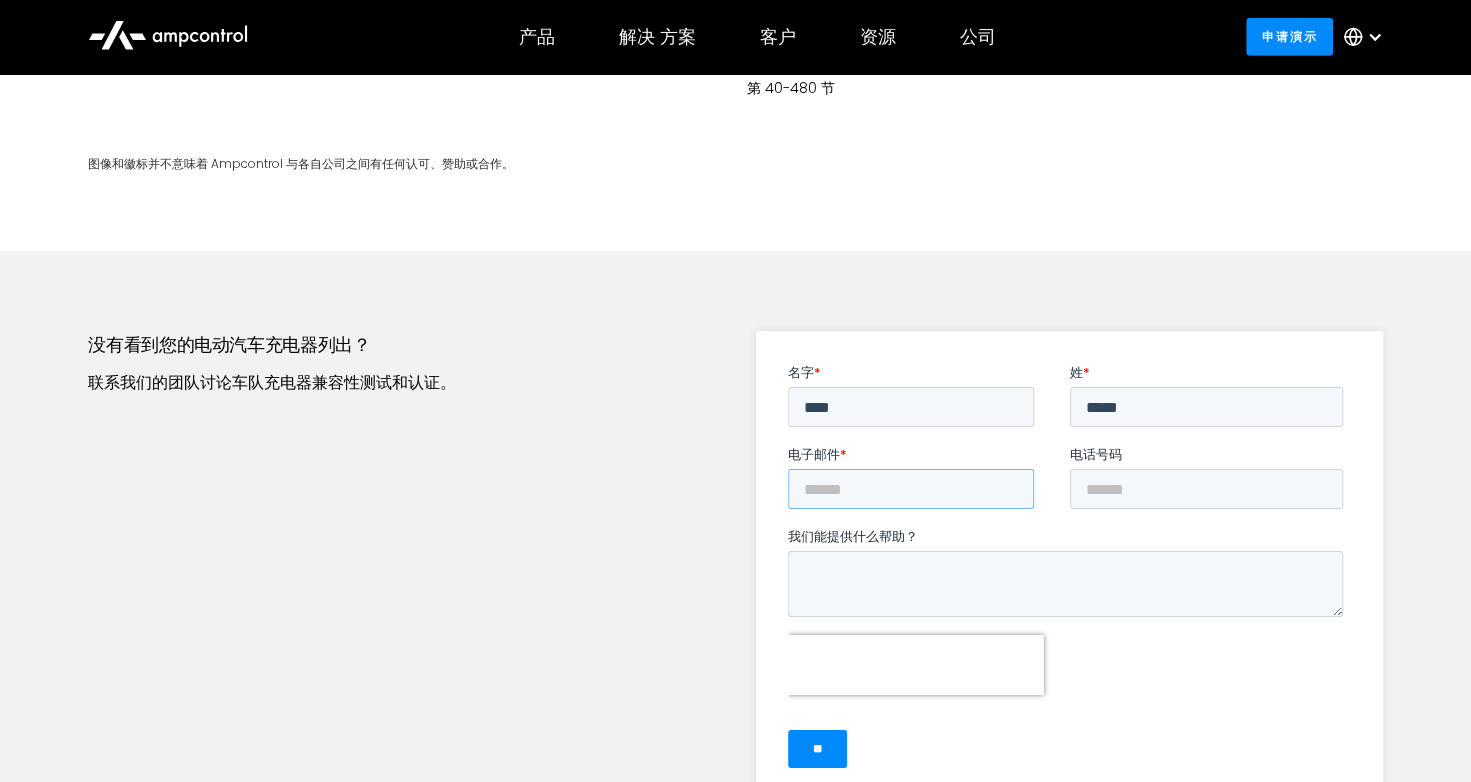 type on "**********" 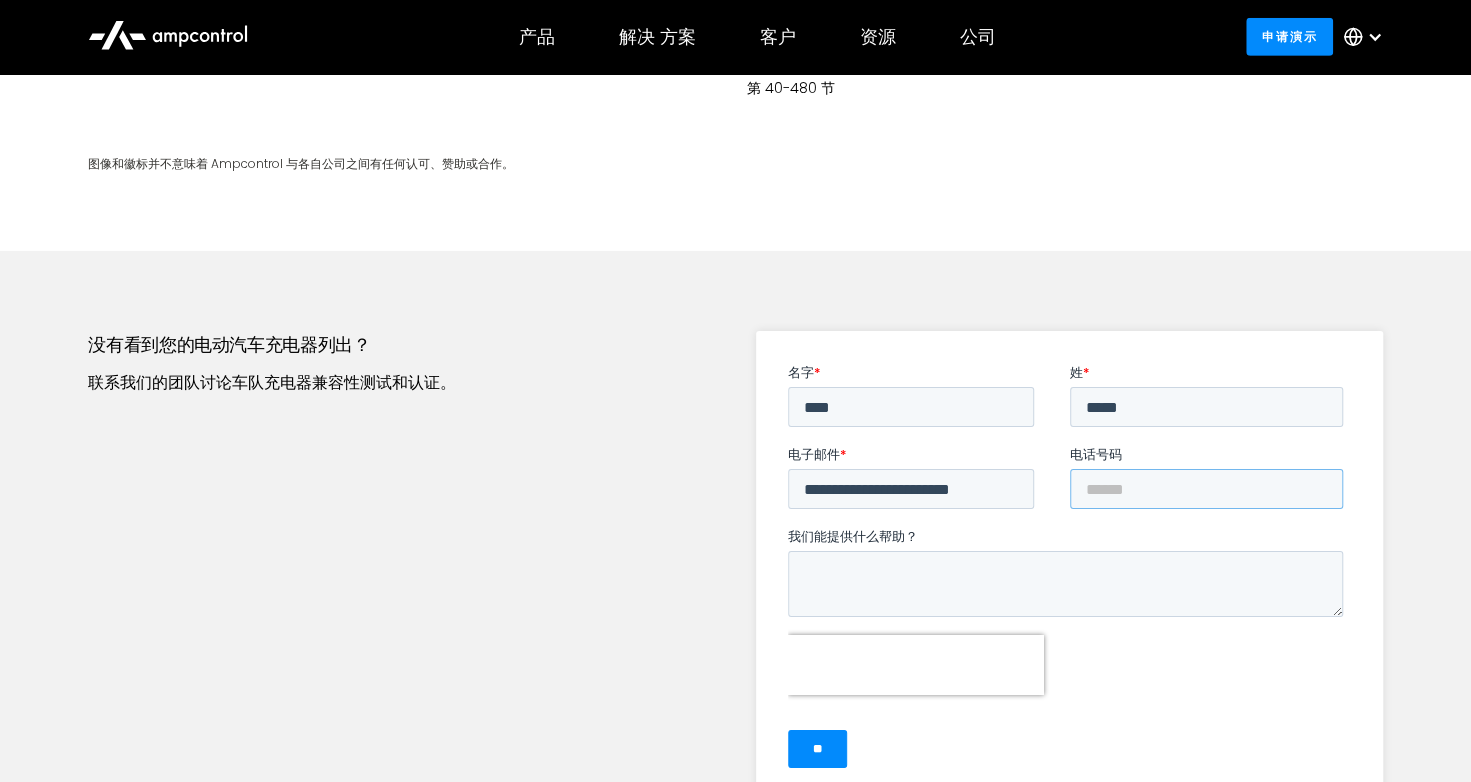 type on "**********" 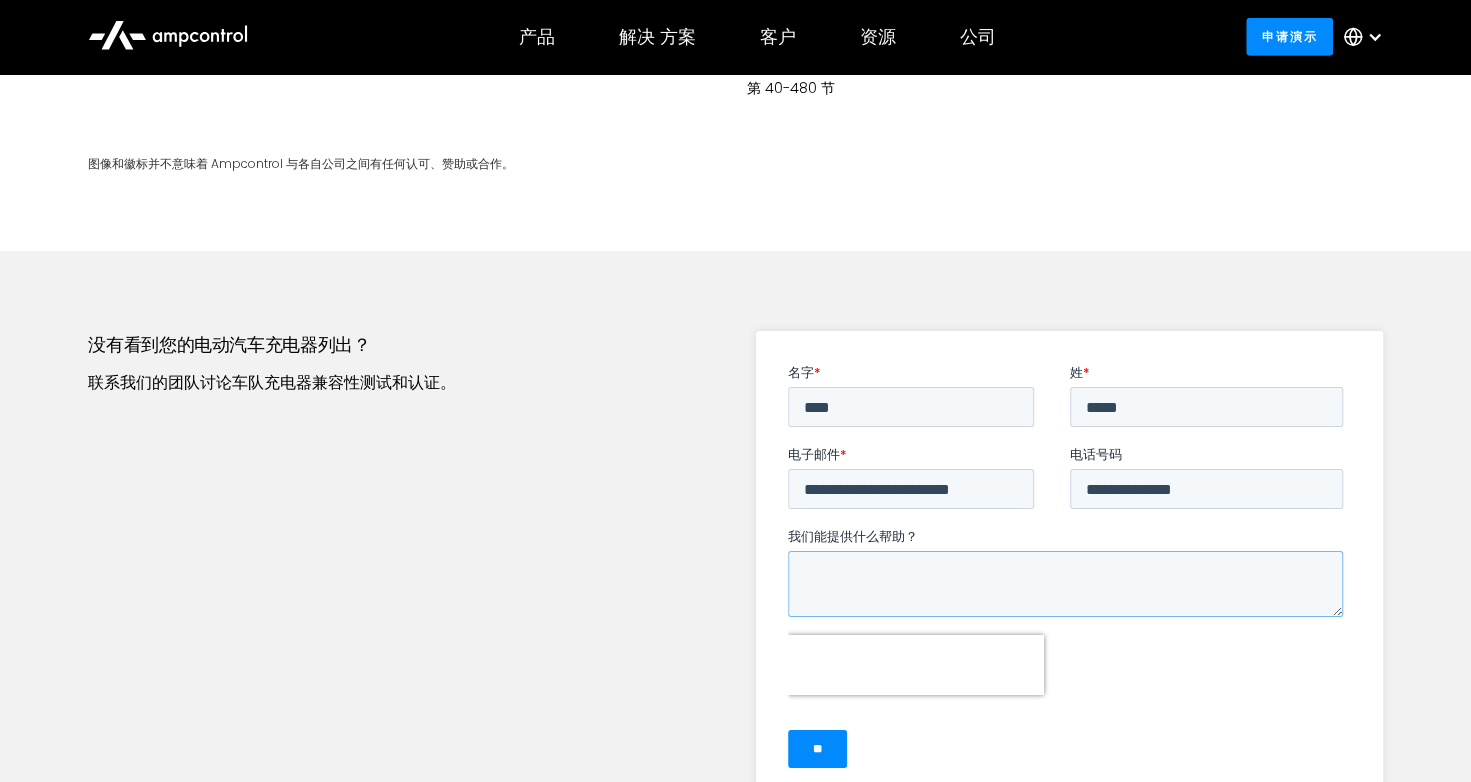 click on "我们能提供什么帮助？" at bounding box center [1064, 584] 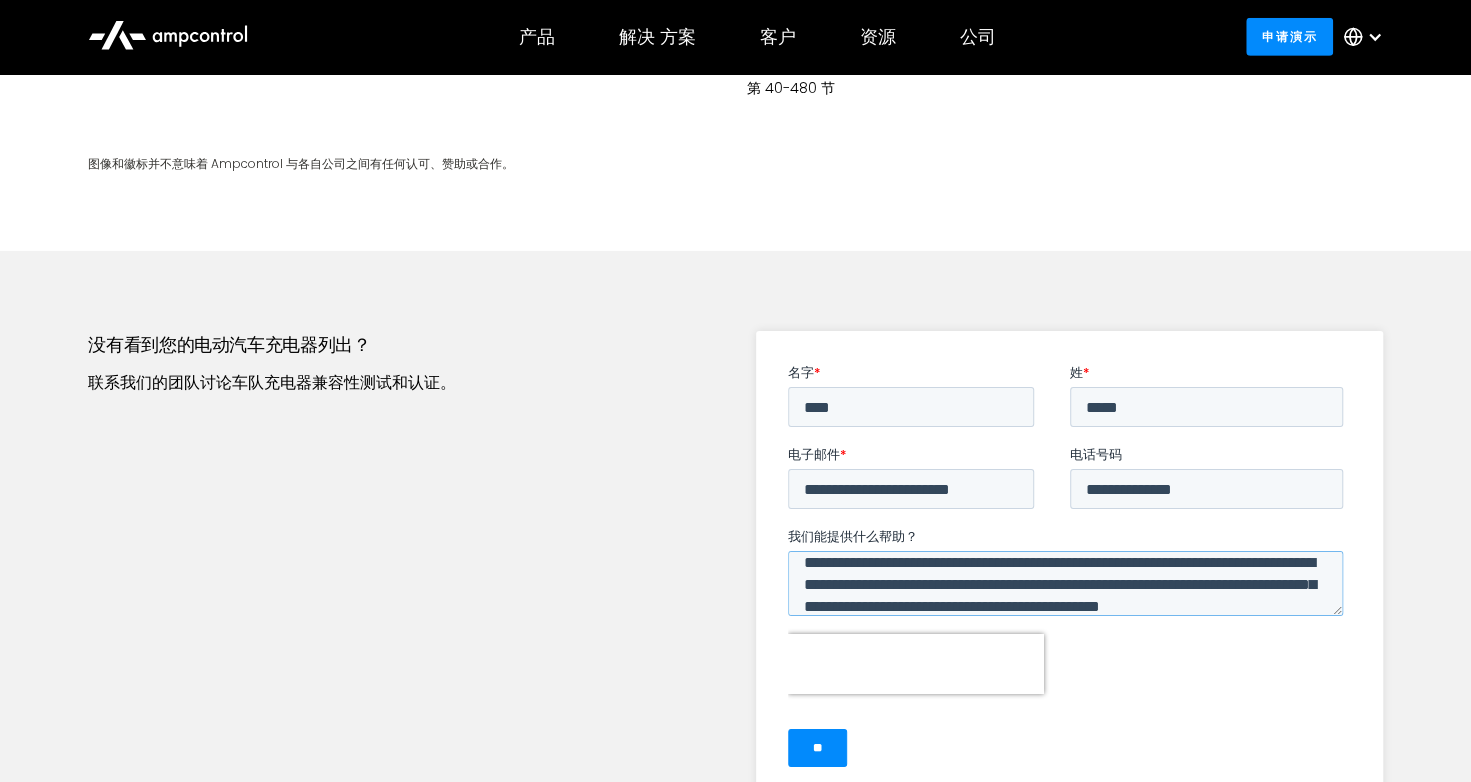 scroll, scrollTop: 0, scrollLeft: 0, axis: both 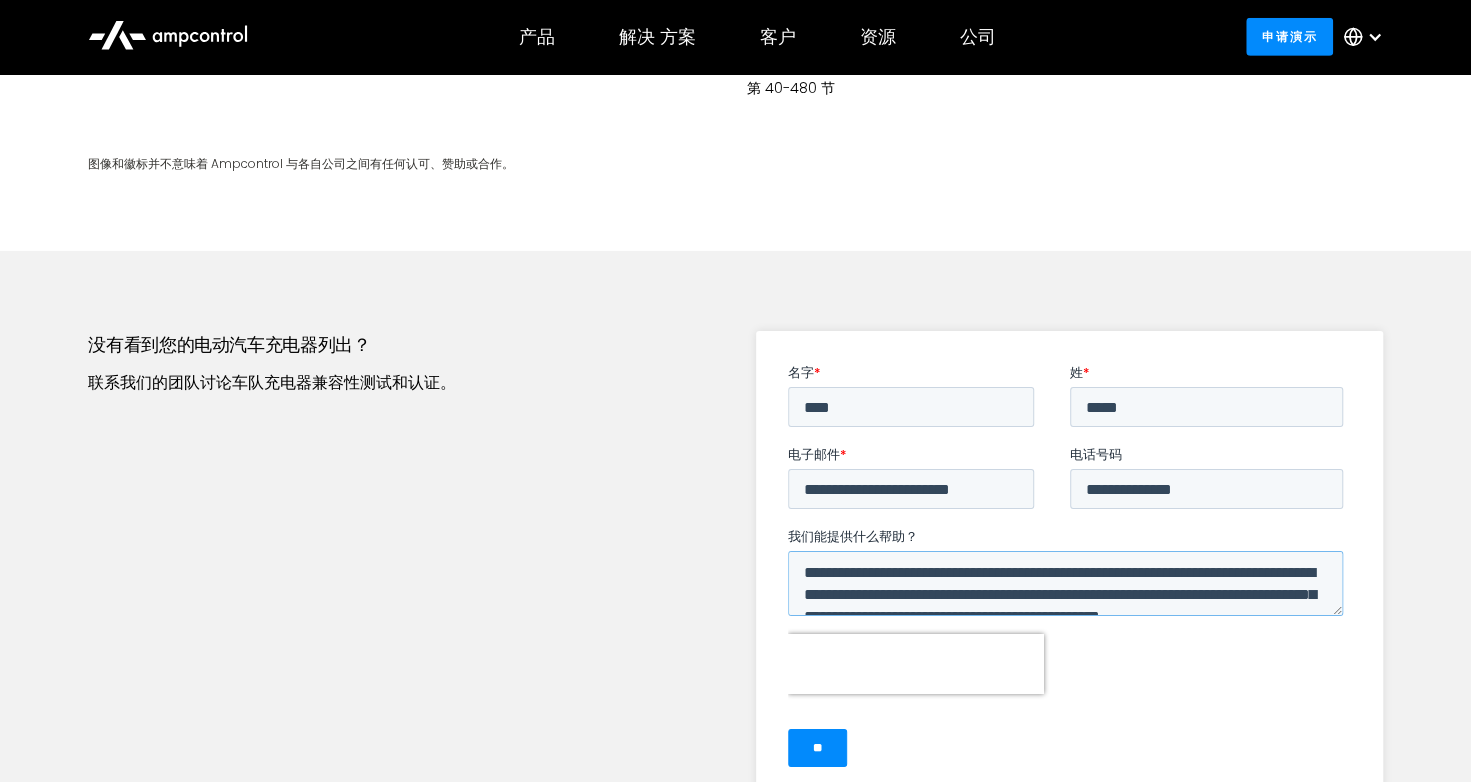 drag, startPoint x: 866, startPoint y: 570, endPoint x: 852, endPoint y: 570, distance: 14 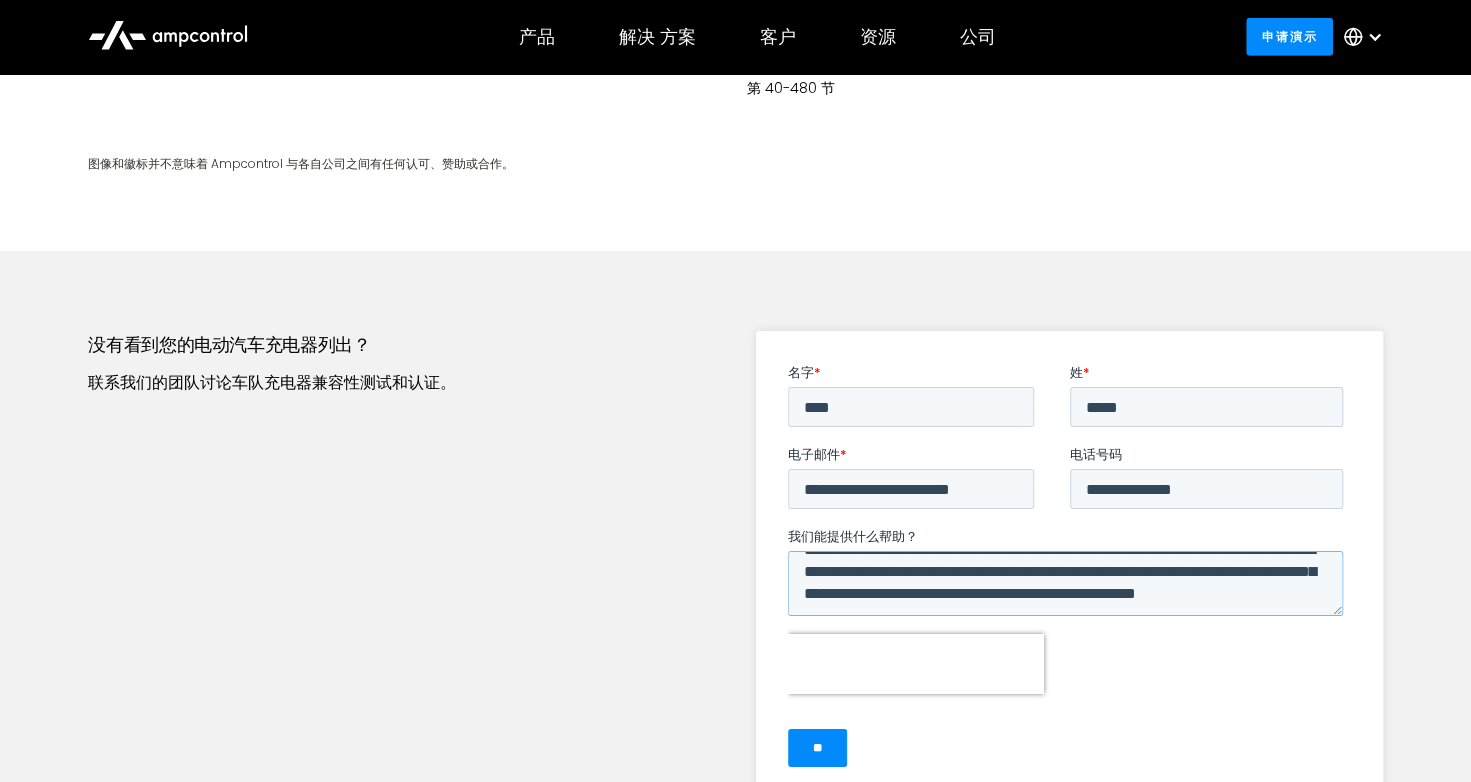 scroll, scrollTop: 44, scrollLeft: 0, axis: vertical 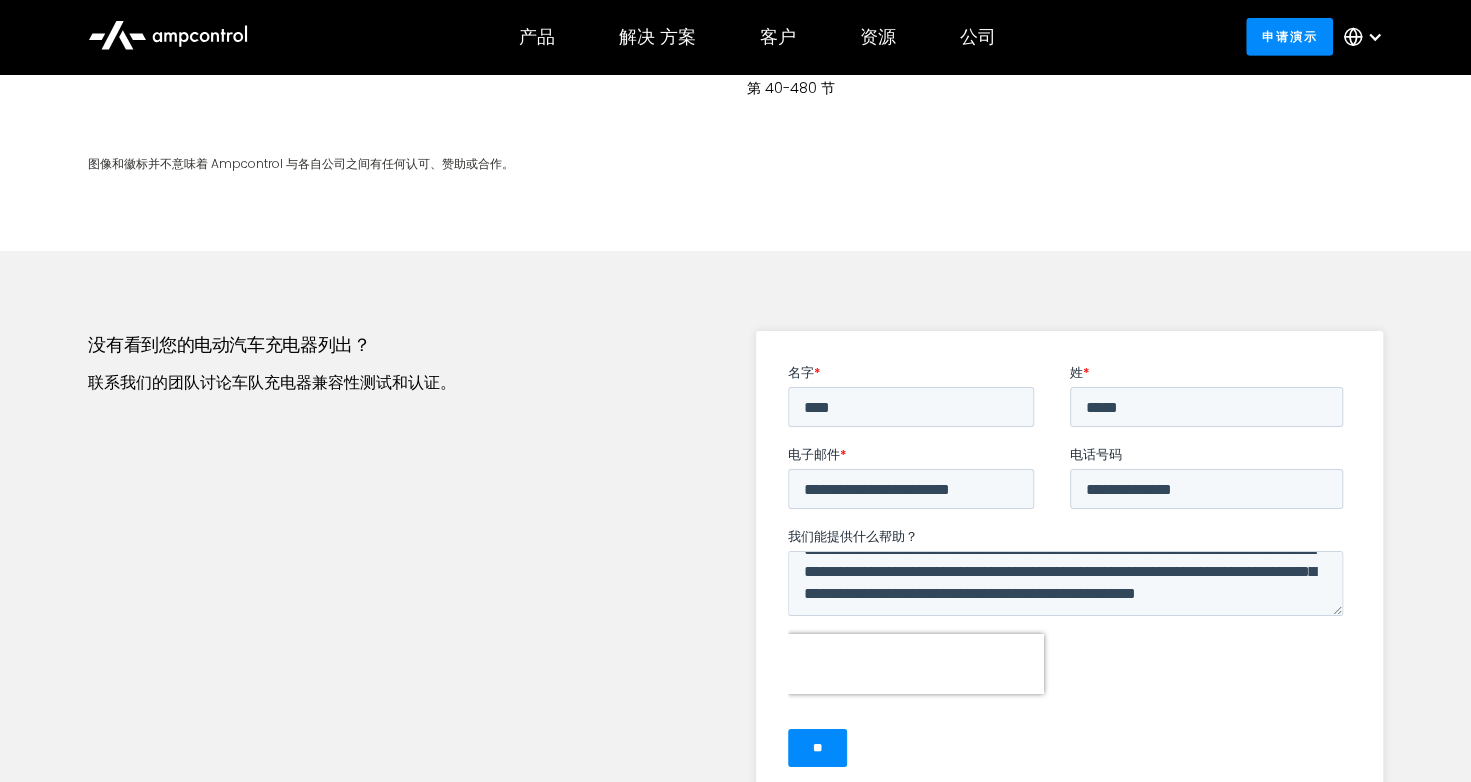 click at bounding box center [1068, 664] 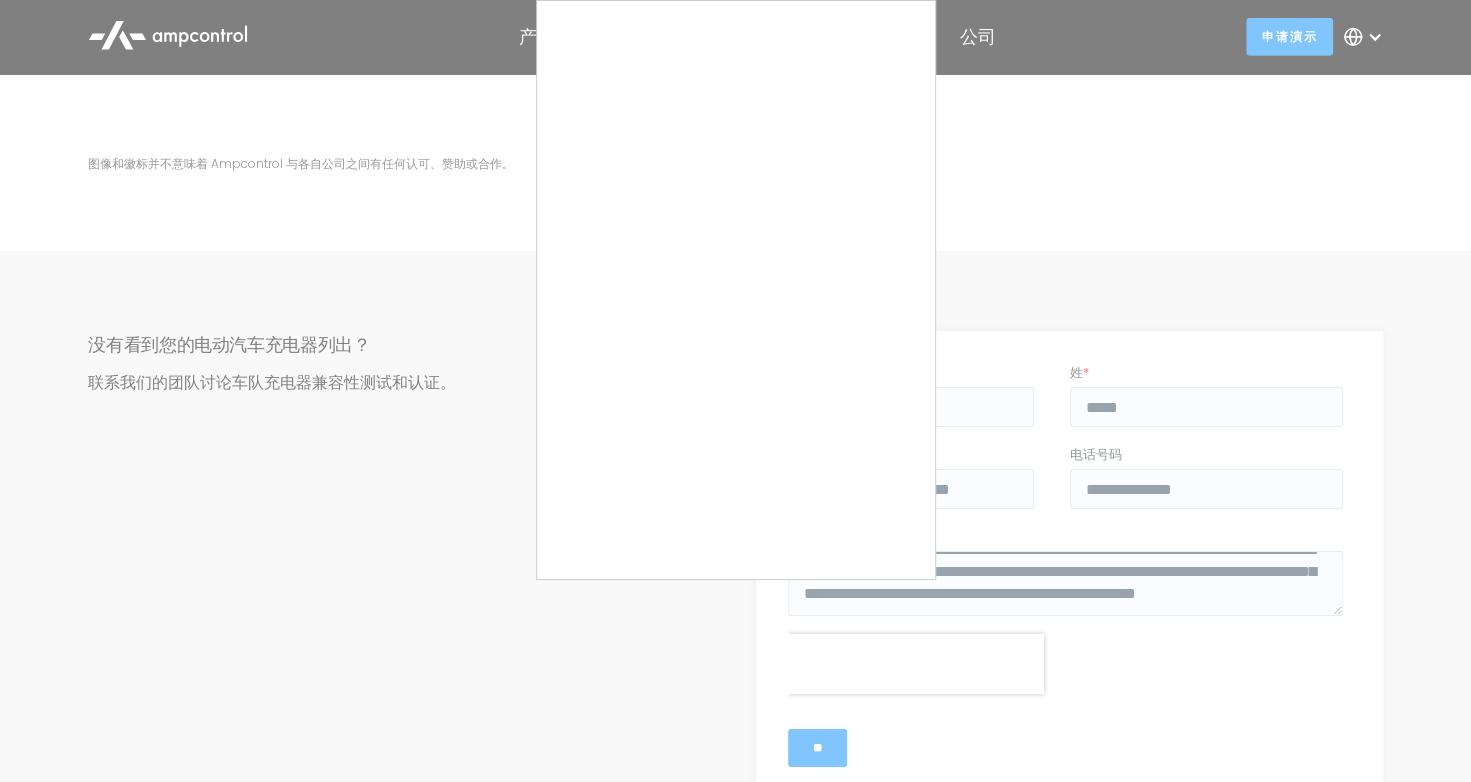 type on "******" 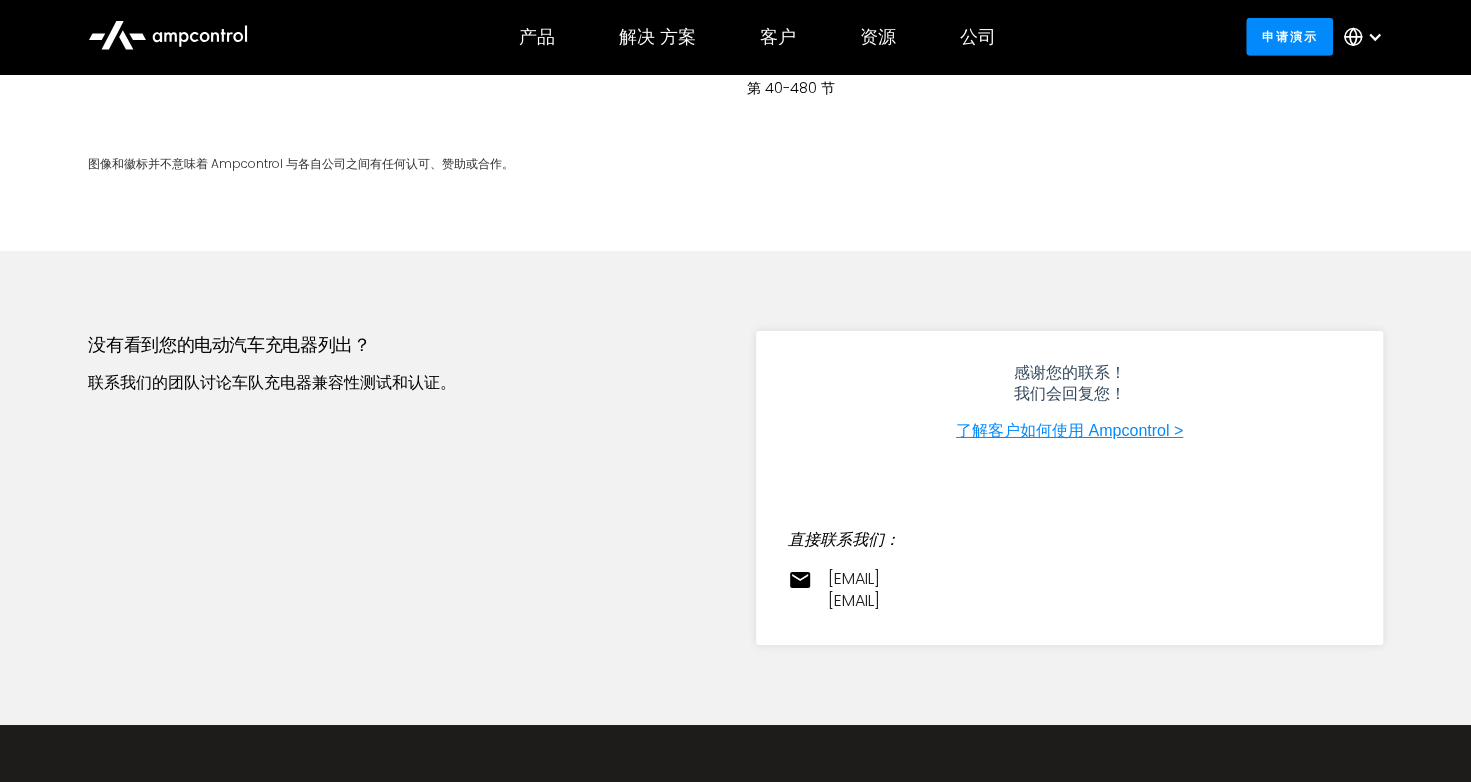 scroll, scrollTop: 3600, scrollLeft: 0, axis: vertical 